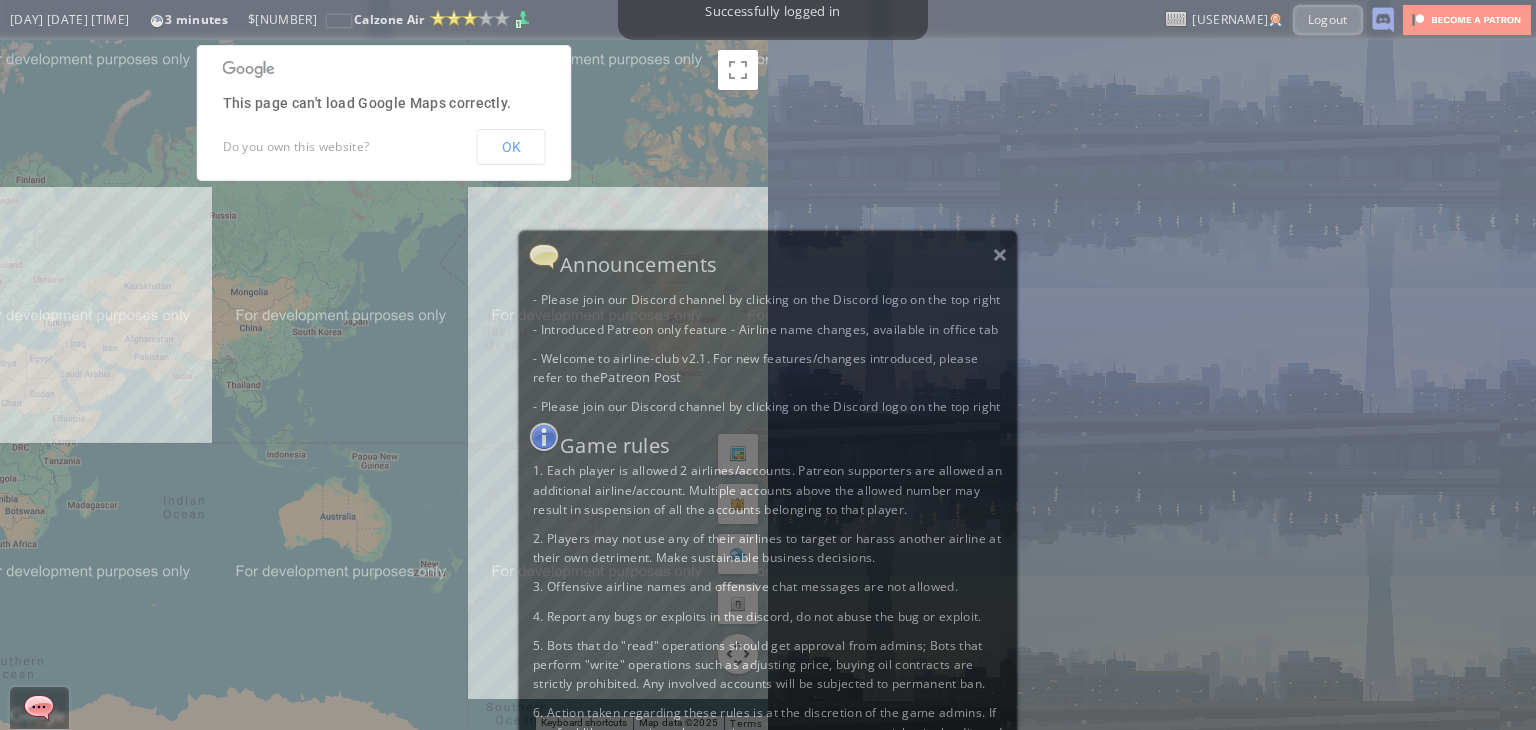 scroll, scrollTop: 0, scrollLeft: 0, axis: both 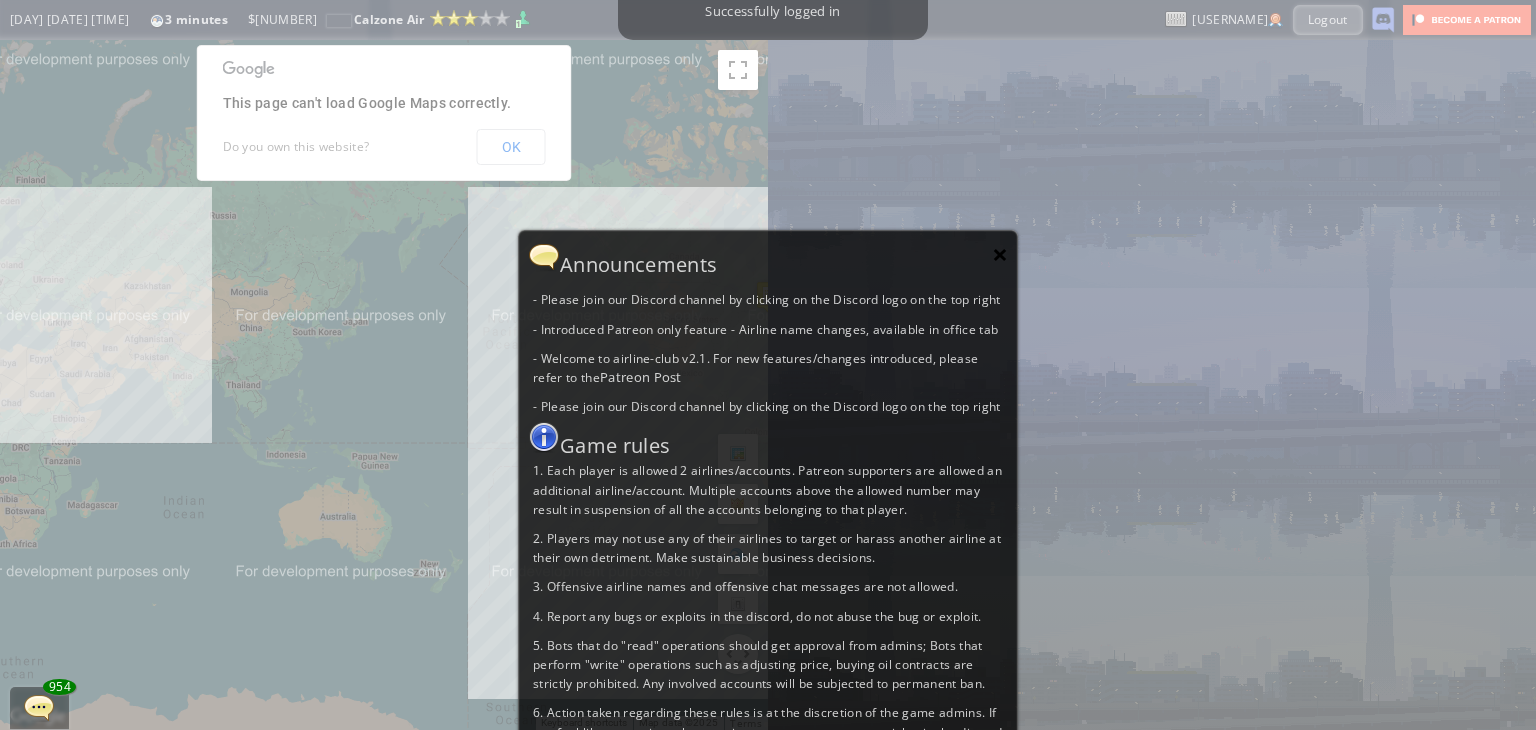 click on "×" at bounding box center (1000, 254) 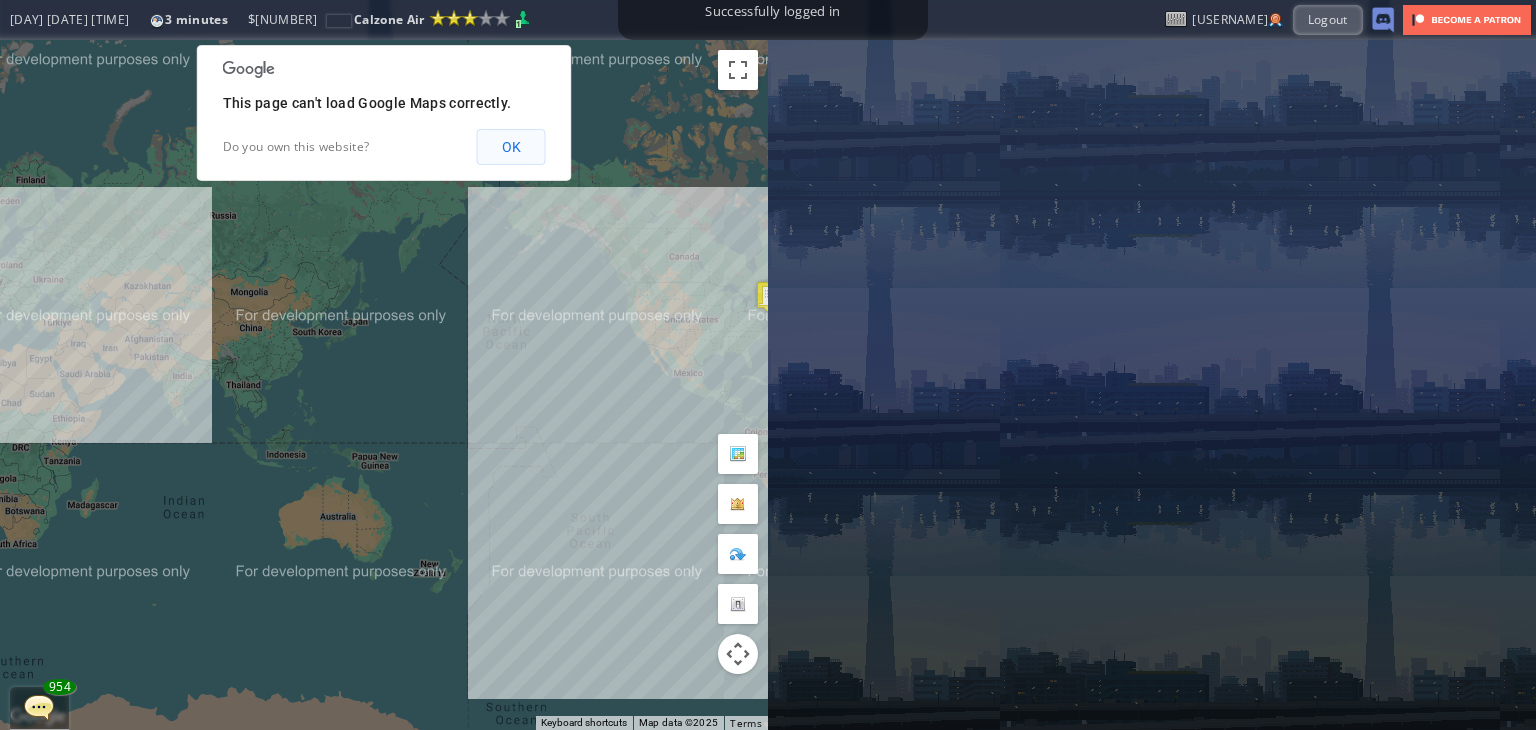 click on "OK" at bounding box center (511, 147) 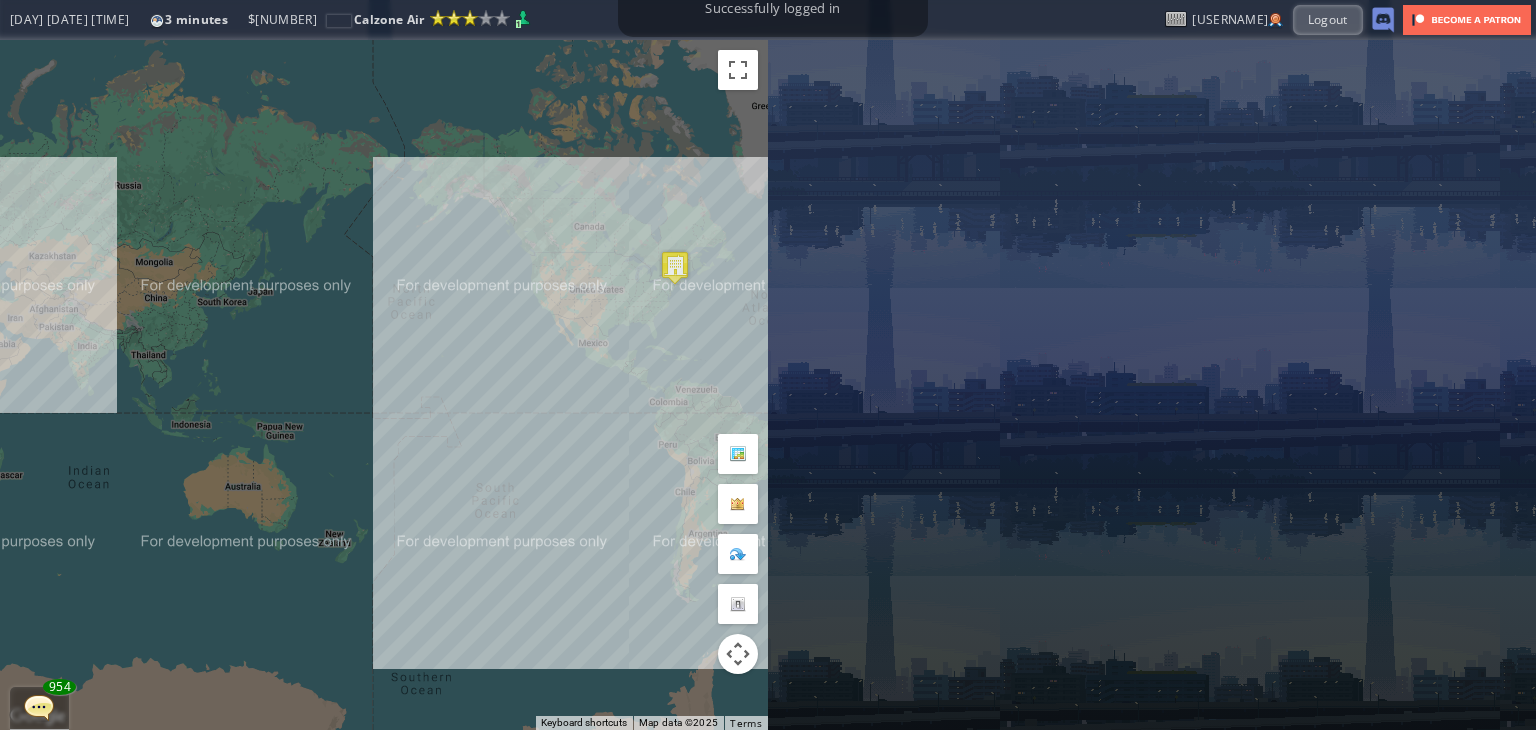 click on "To navigate, press the arrow keys." at bounding box center (384, 385) 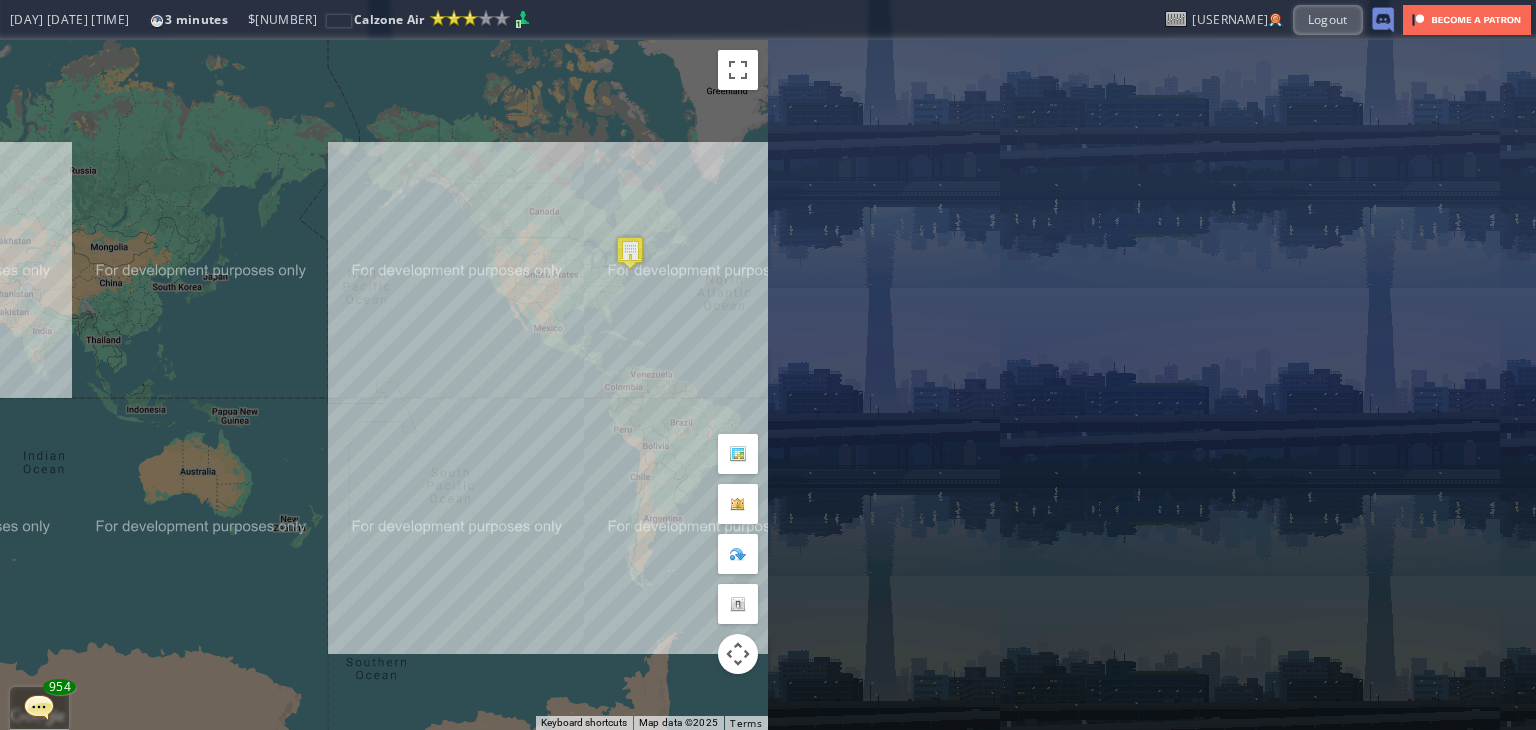 click on "To navigate, press the arrow keys." at bounding box center (384, 385) 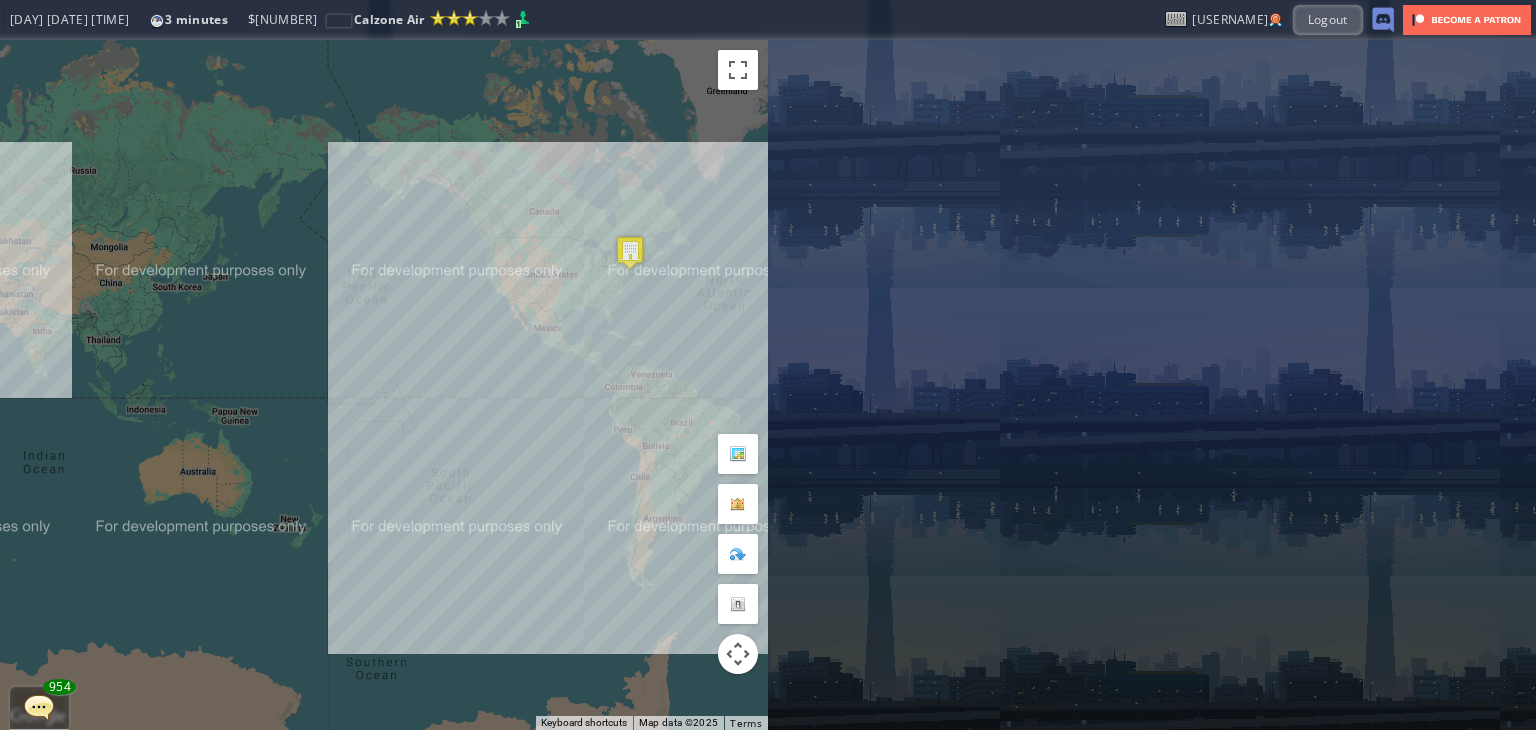 click on "To navigate, press the arrow keys." at bounding box center [384, 385] 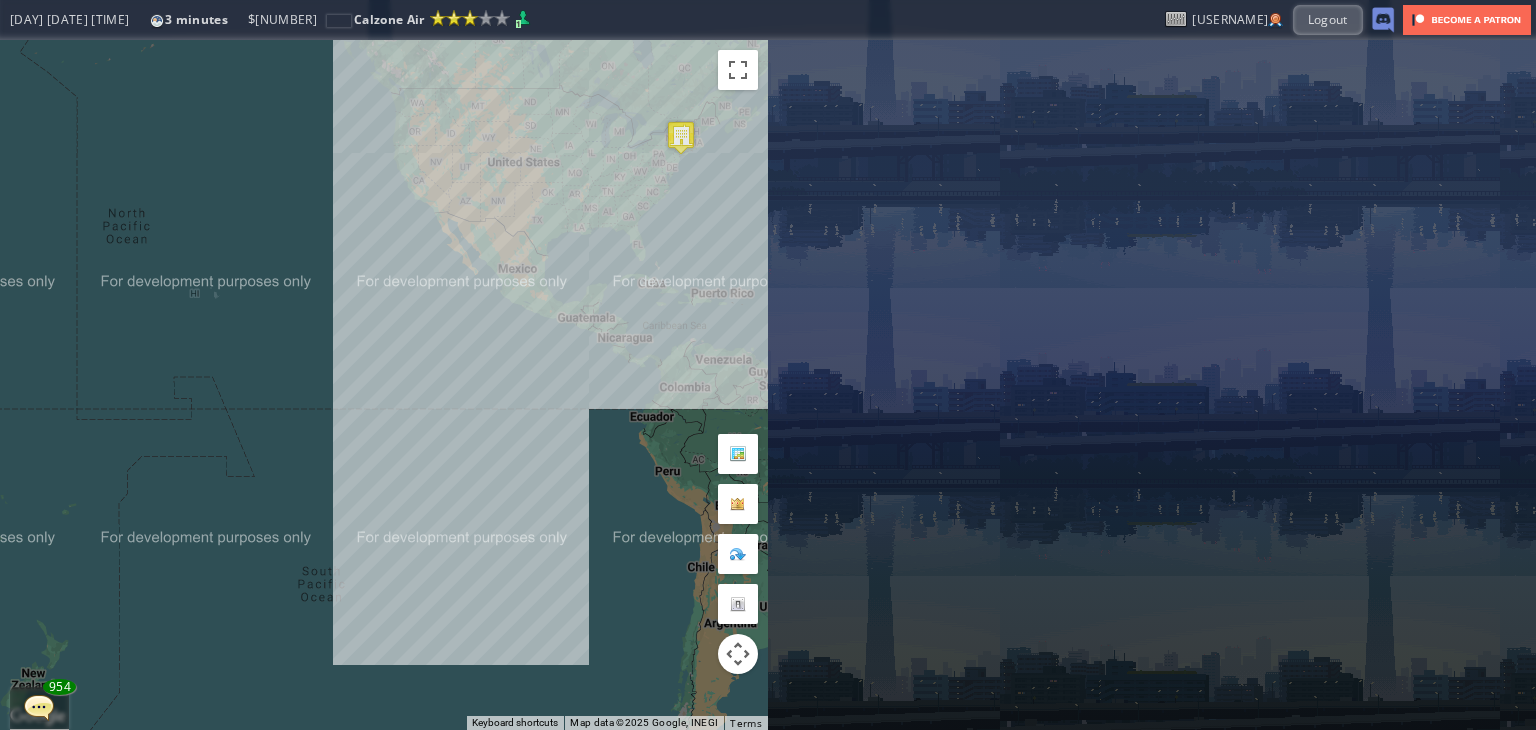 click on "To navigate, press the arrow keys." at bounding box center [384, 385] 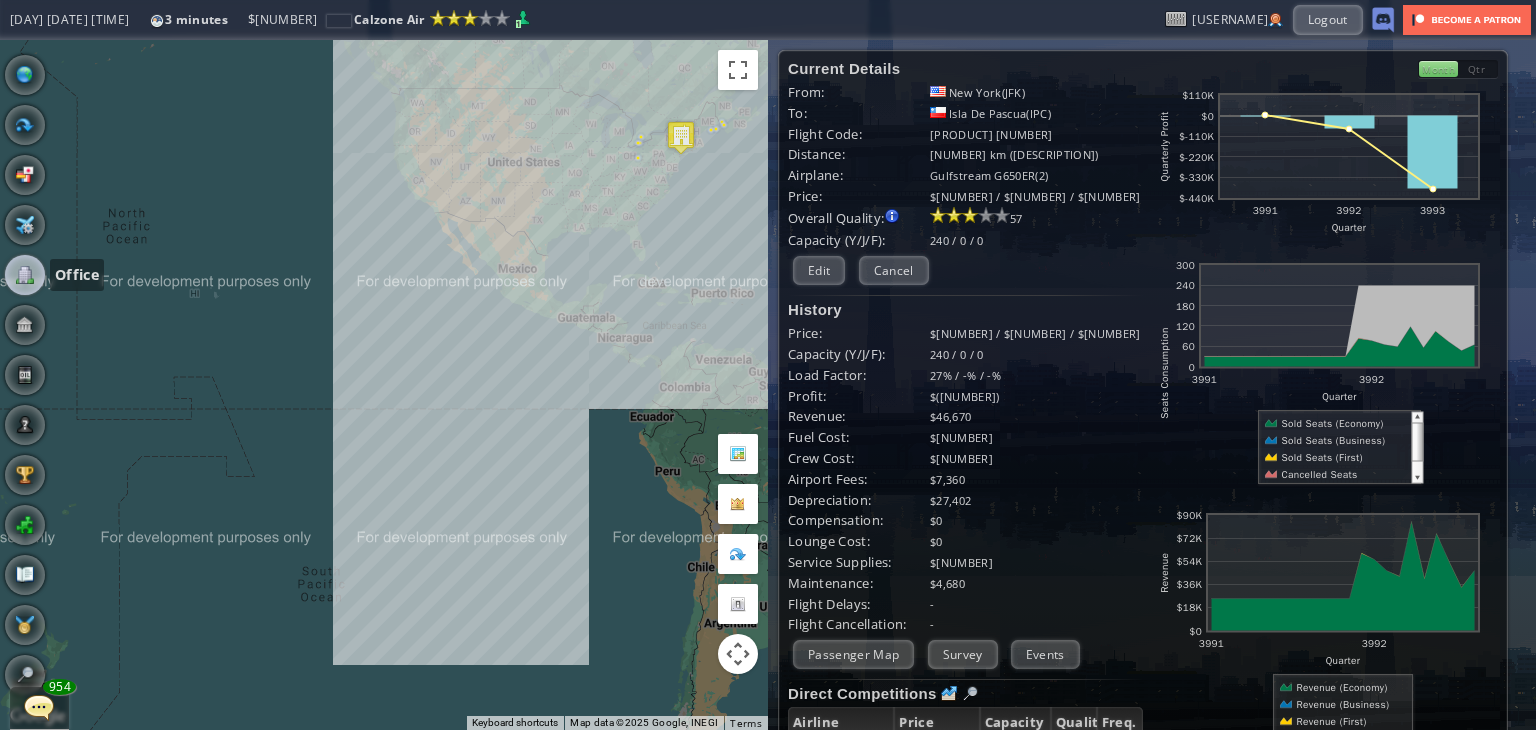 click at bounding box center [25, 275] 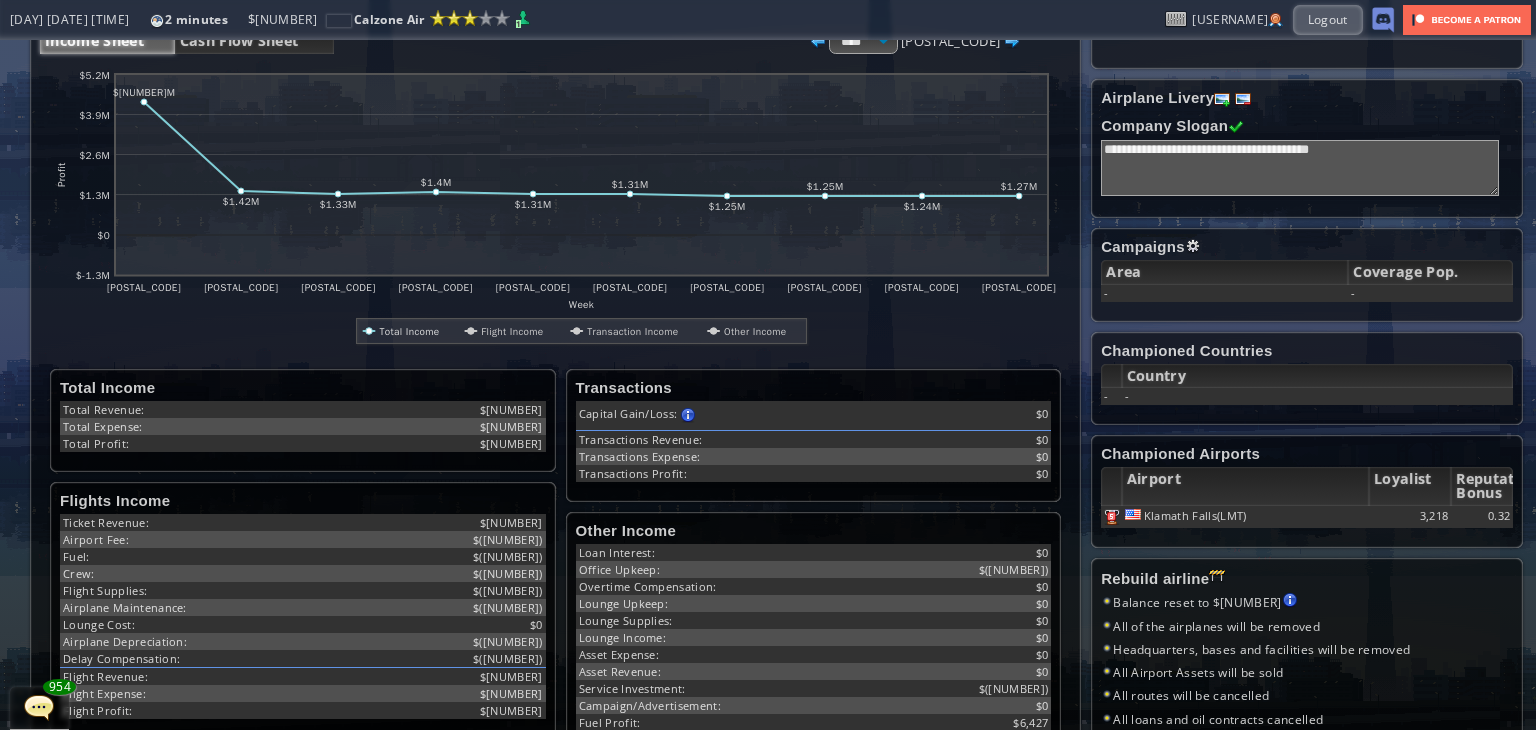 scroll, scrollTop: 0, scrollLeft: 0, axis: both 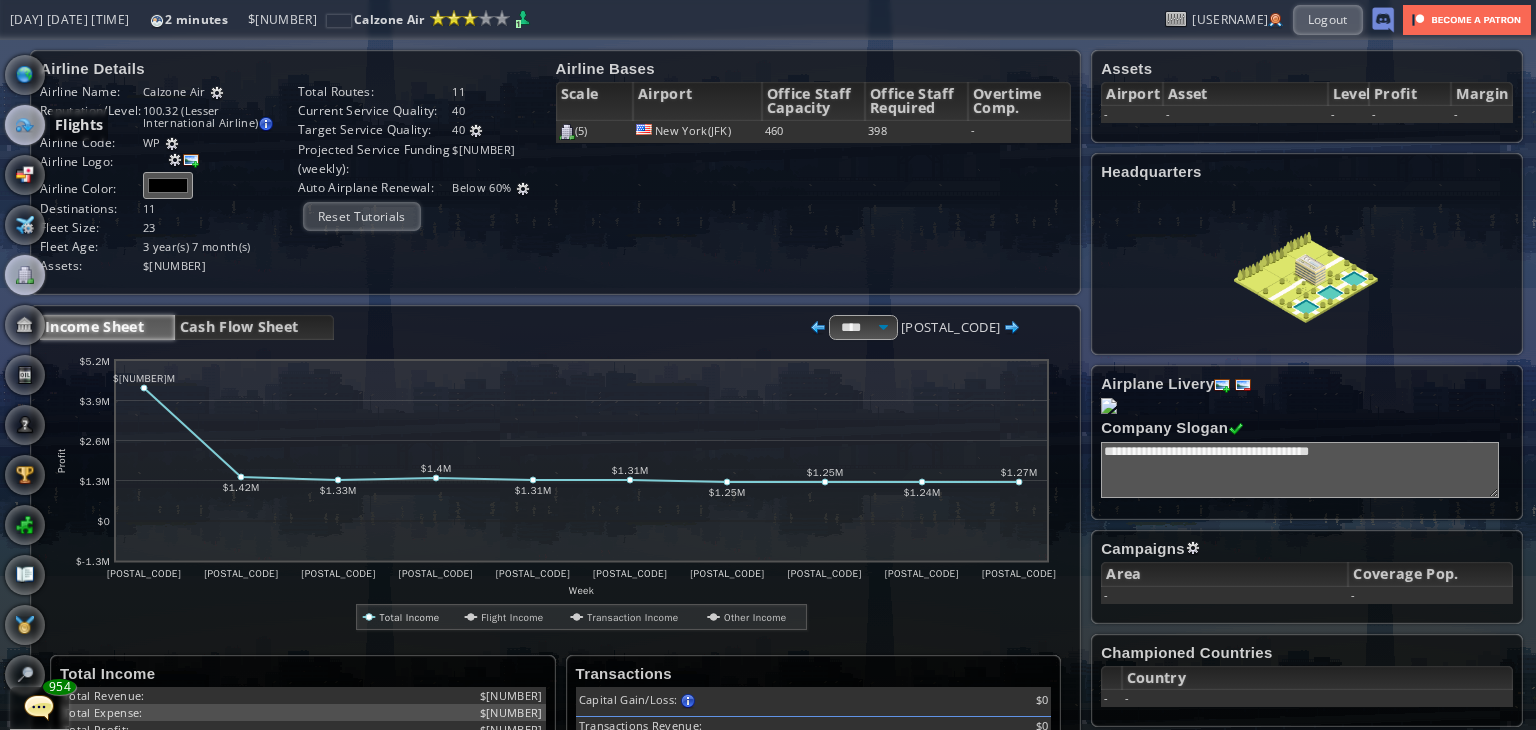 click at bounding box center [25, 125] 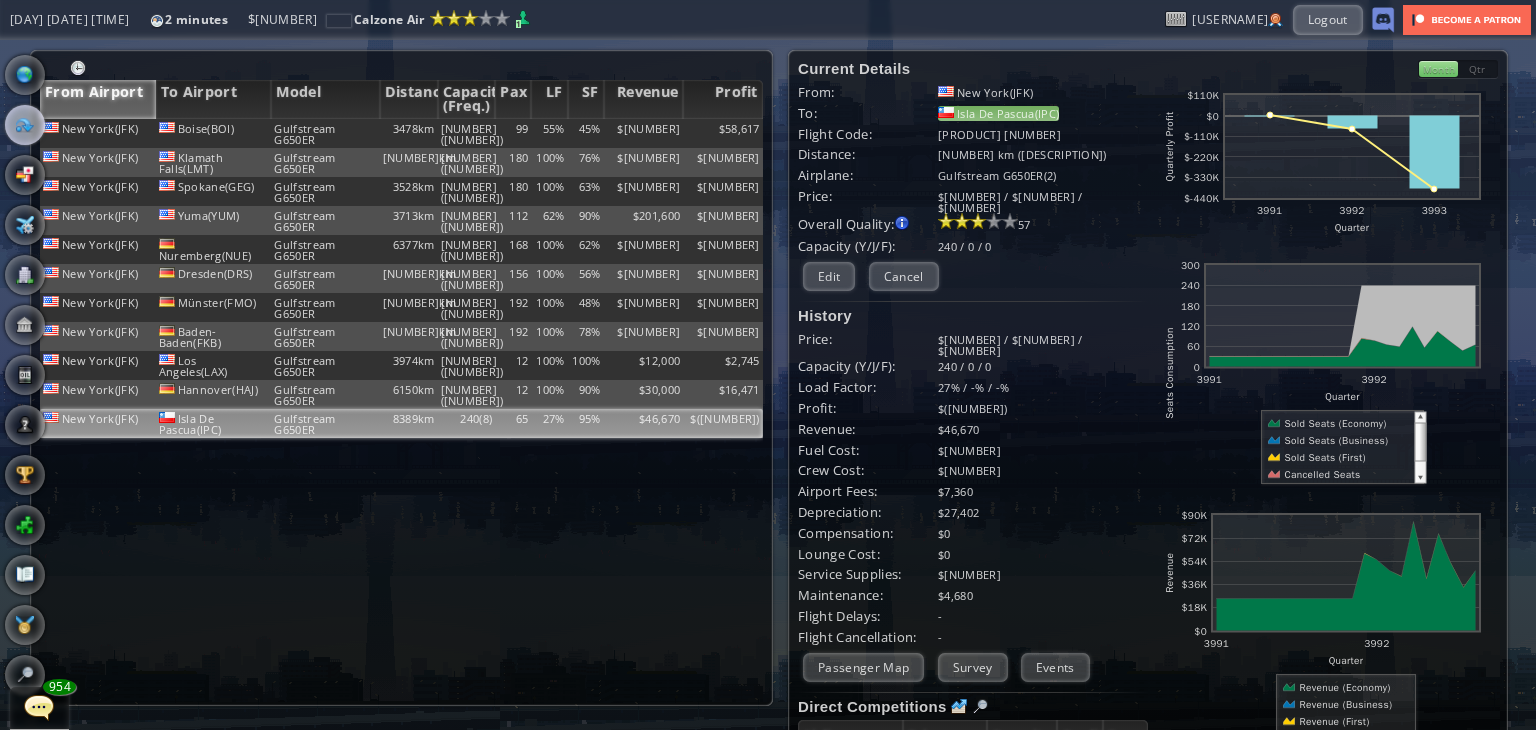 click on "Isla De Pascua(IPC)" at bounding box center (998, 113) 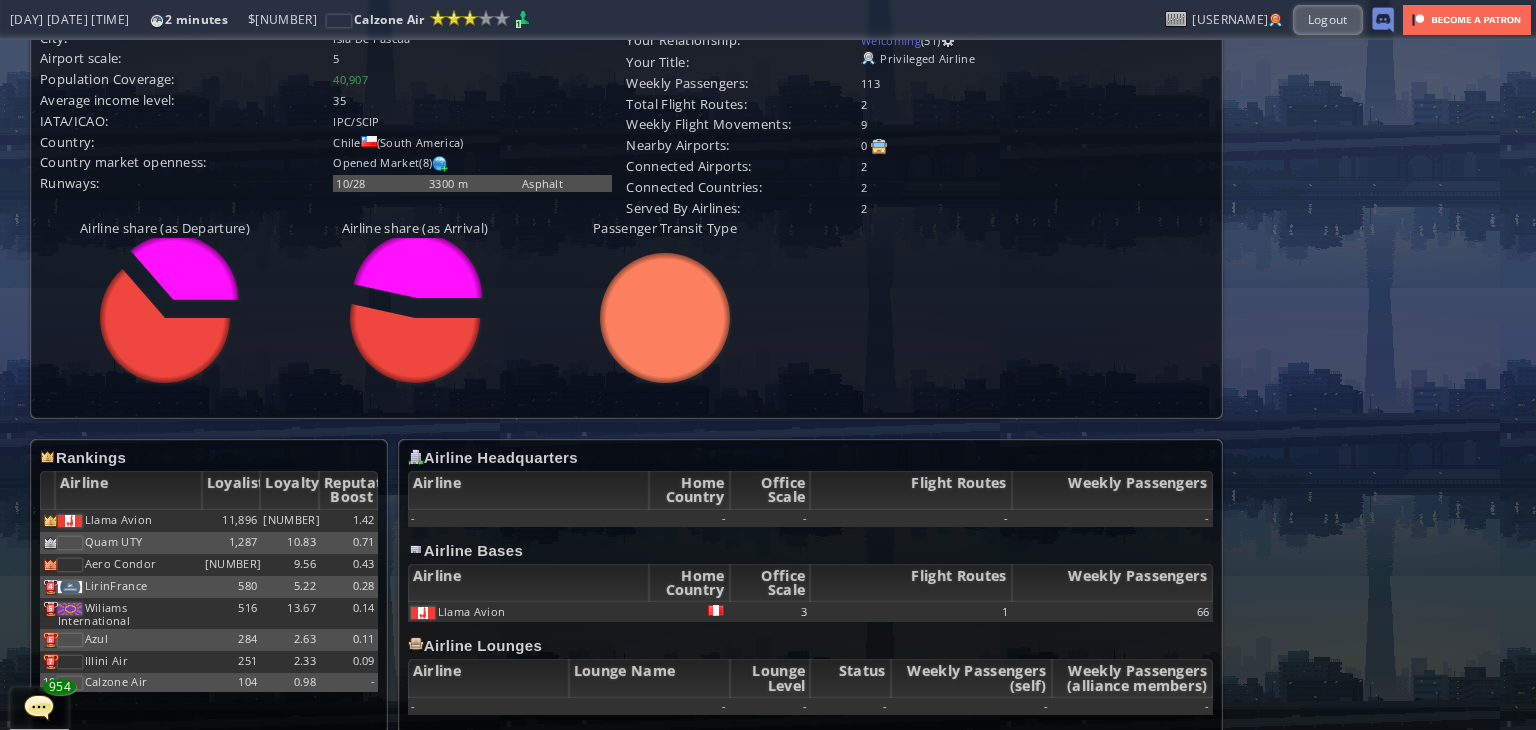 scroll, scrollTop: 584, scrollLeft: 0, axis: vertical 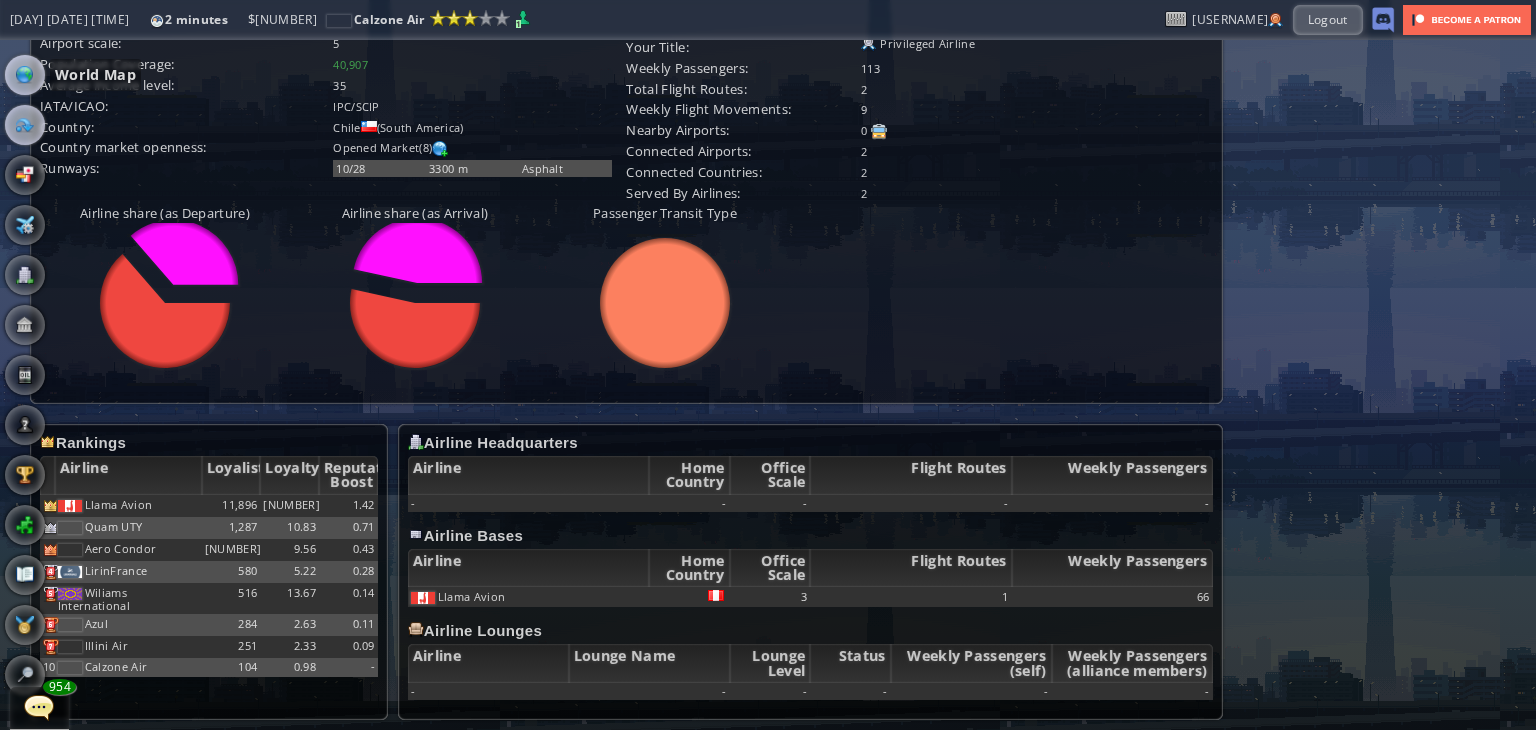 click at bounding box center (25, 75) 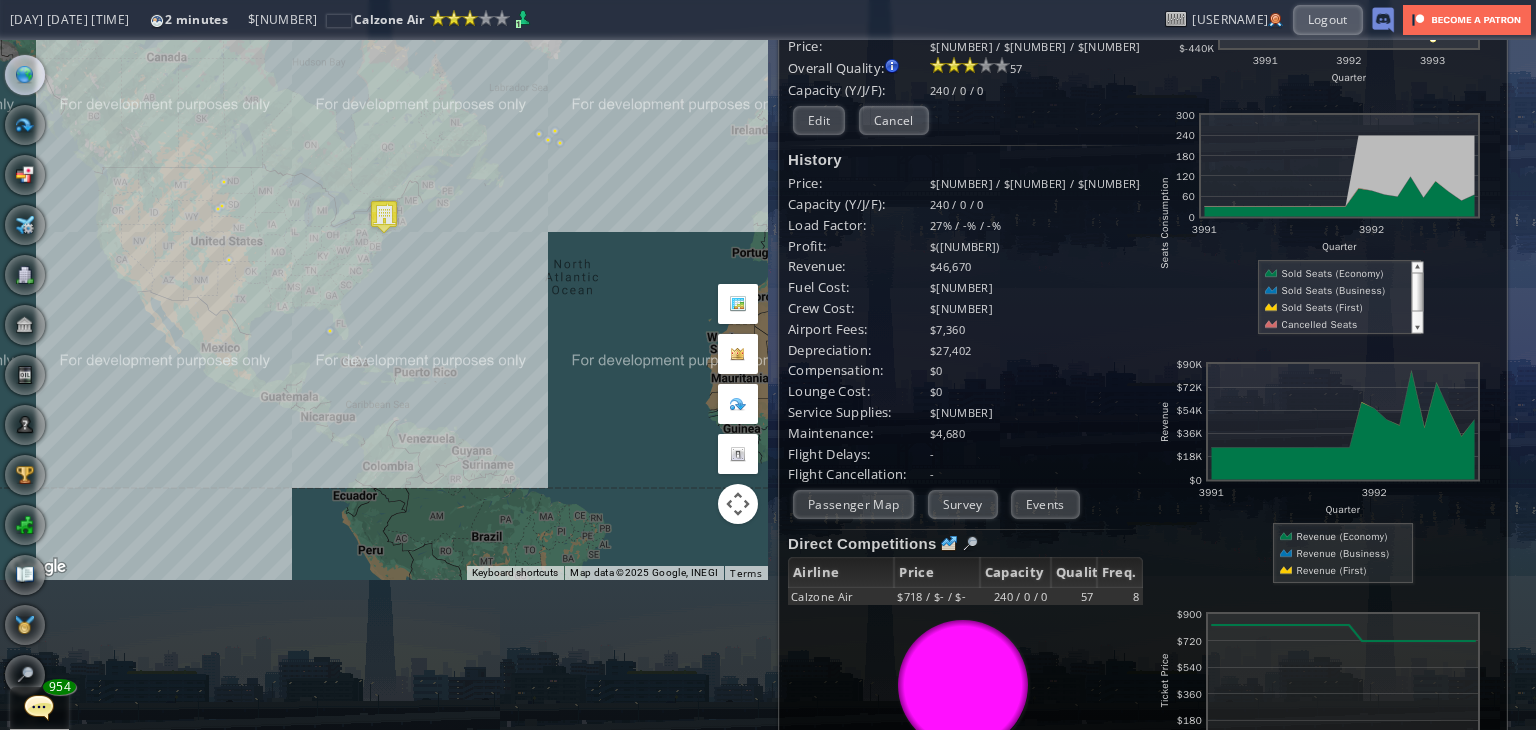 scroll, scrollTop: 145, scrollLeft: 0, axis: vertical 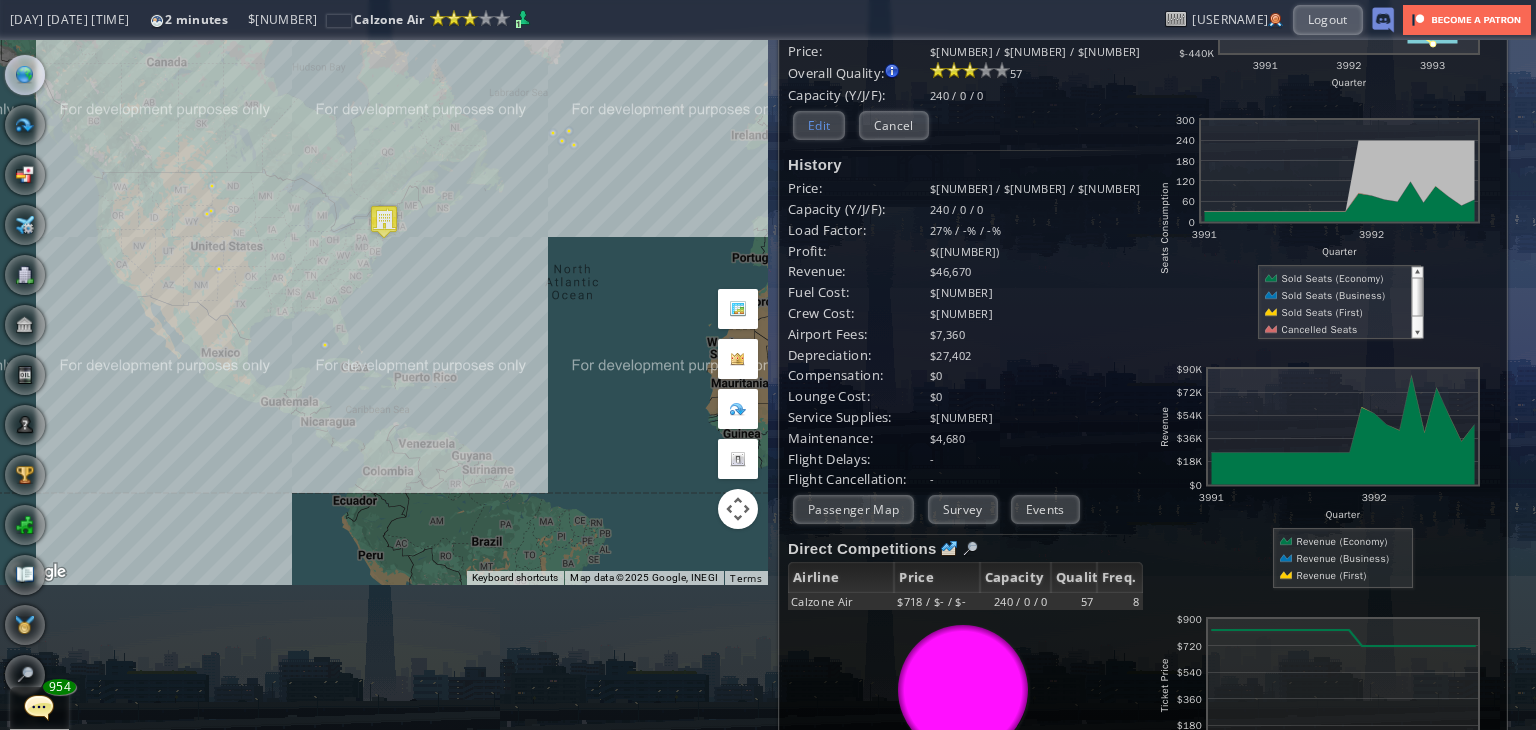 click on "Edit" at bounding box center (819, 125) 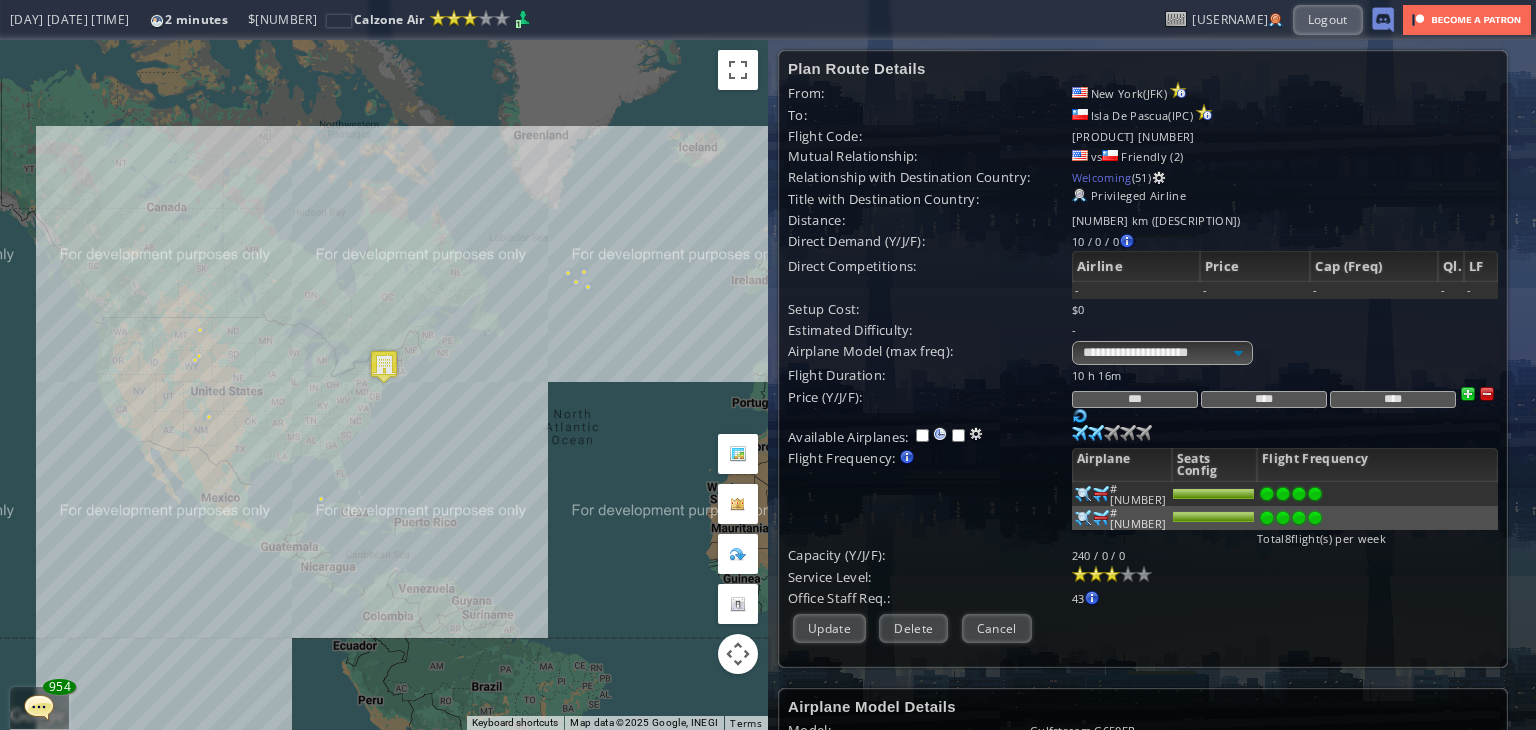 scroll, scrollTop: 32, scrollLeft: 0, axis: vertical 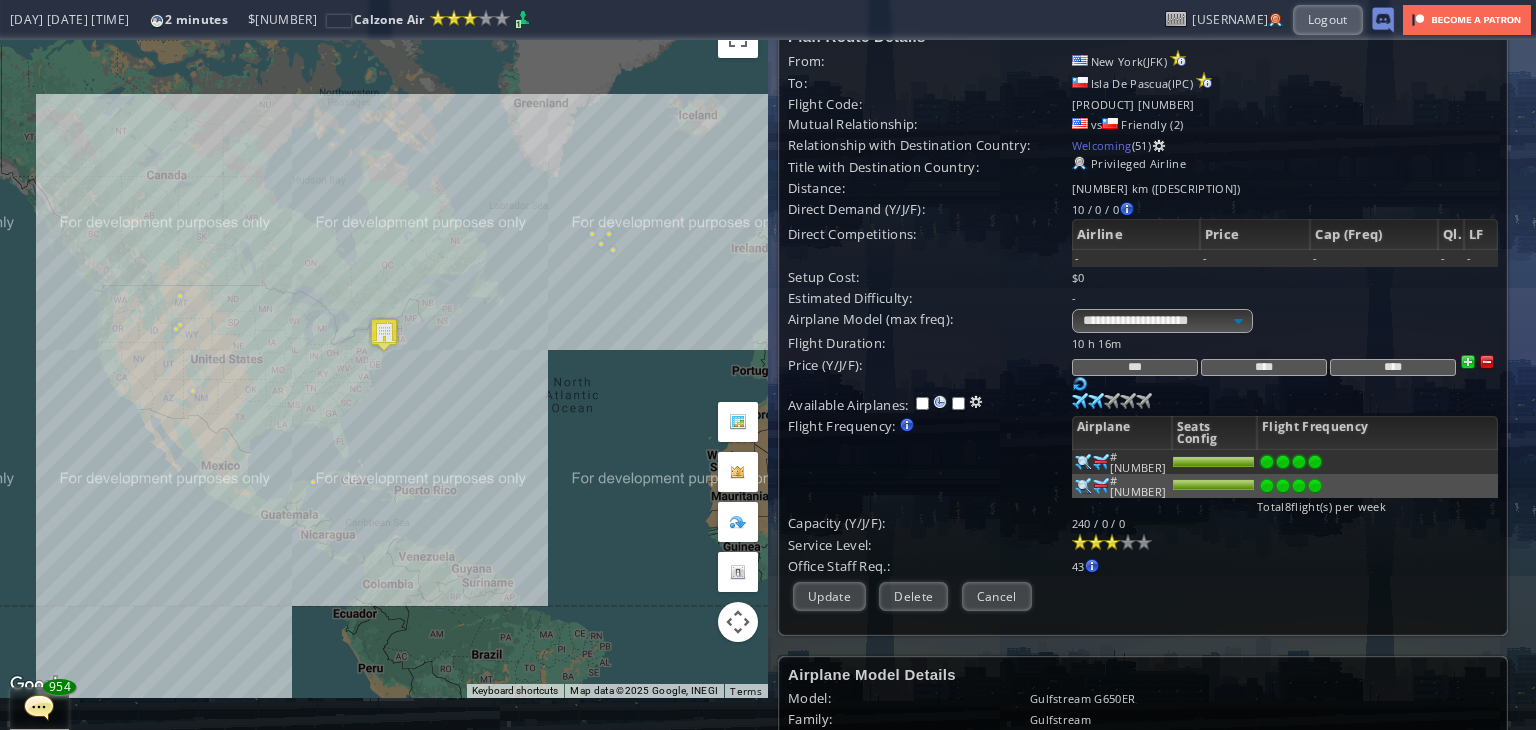 click at bounding box center [1487, 362] 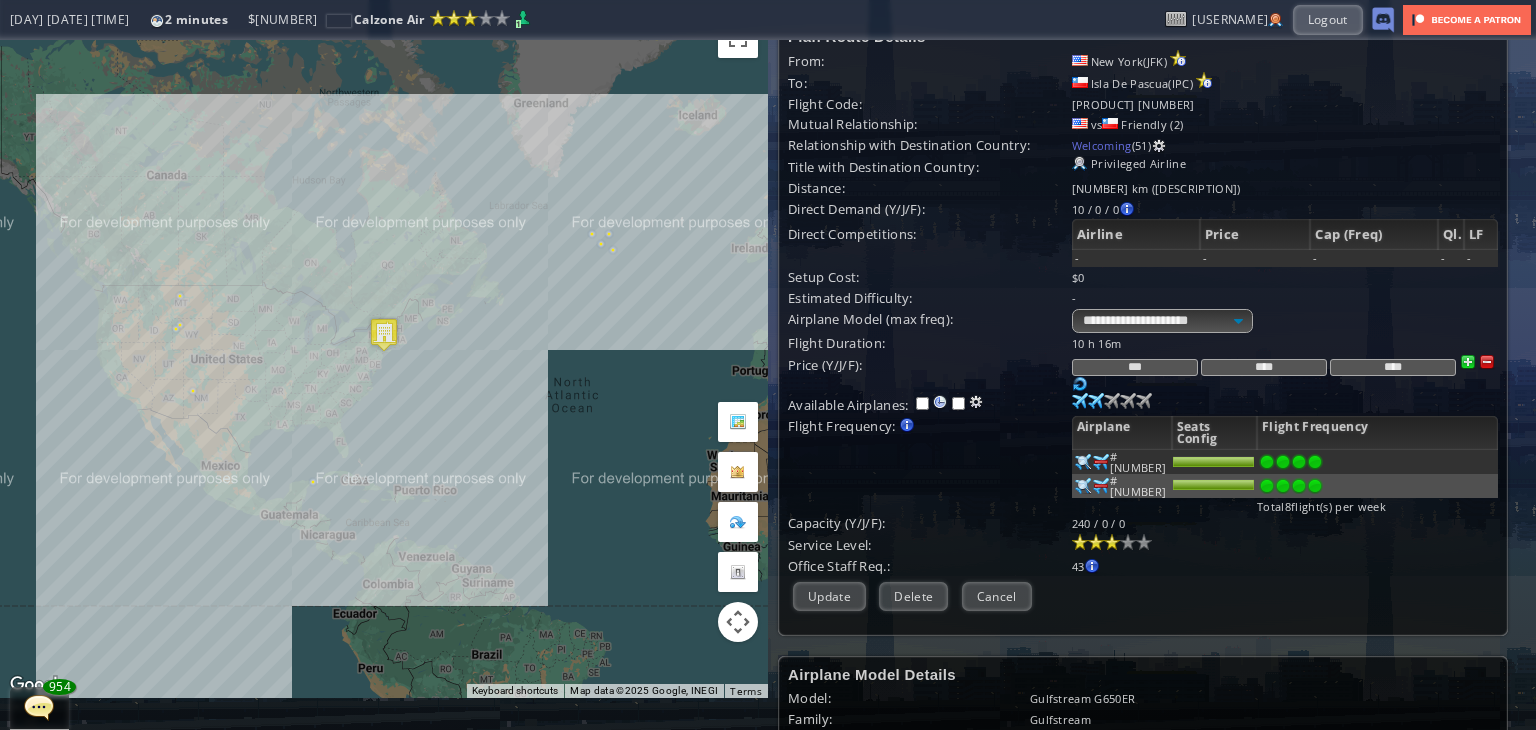 click at bounding box center [1487, 362] 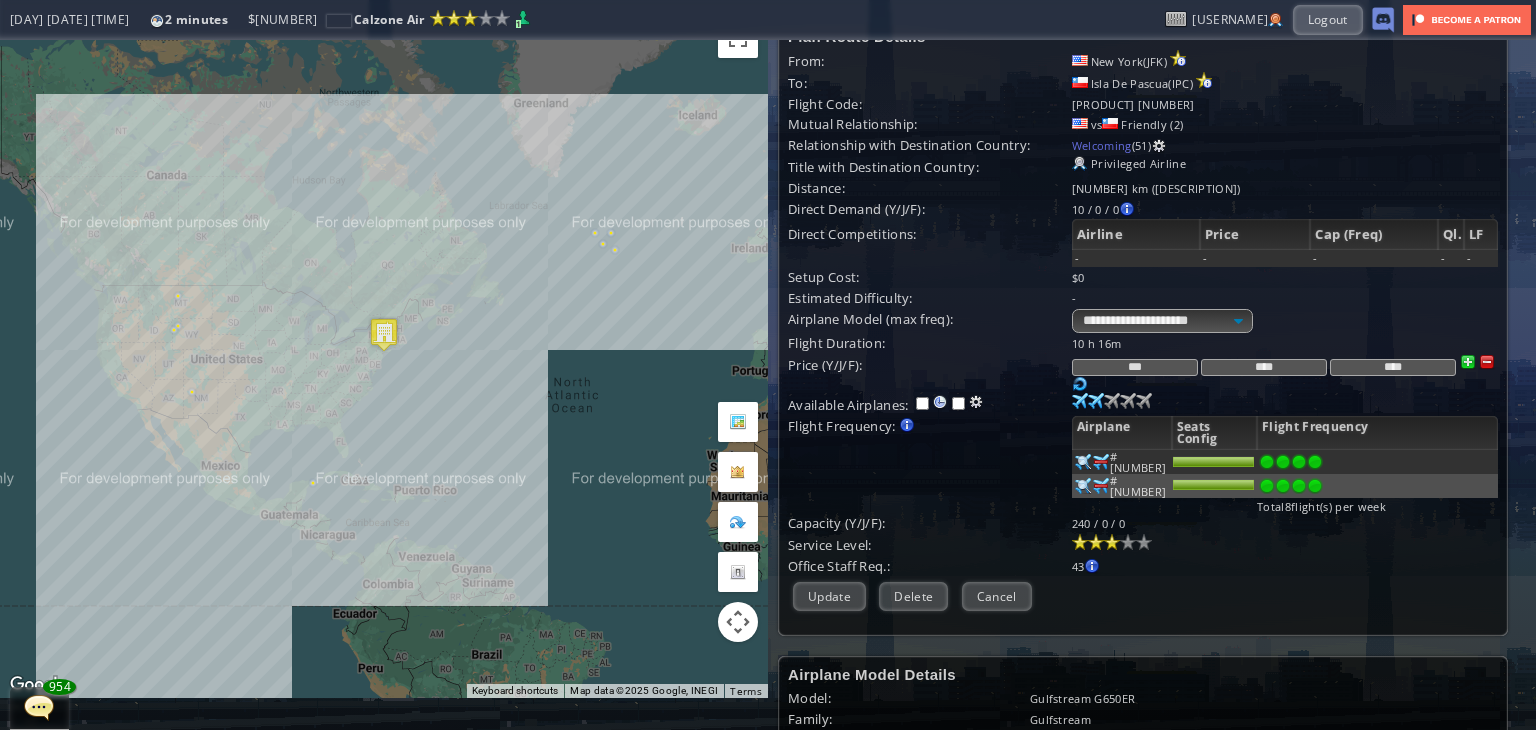 click at bounding box center [1487, 362] 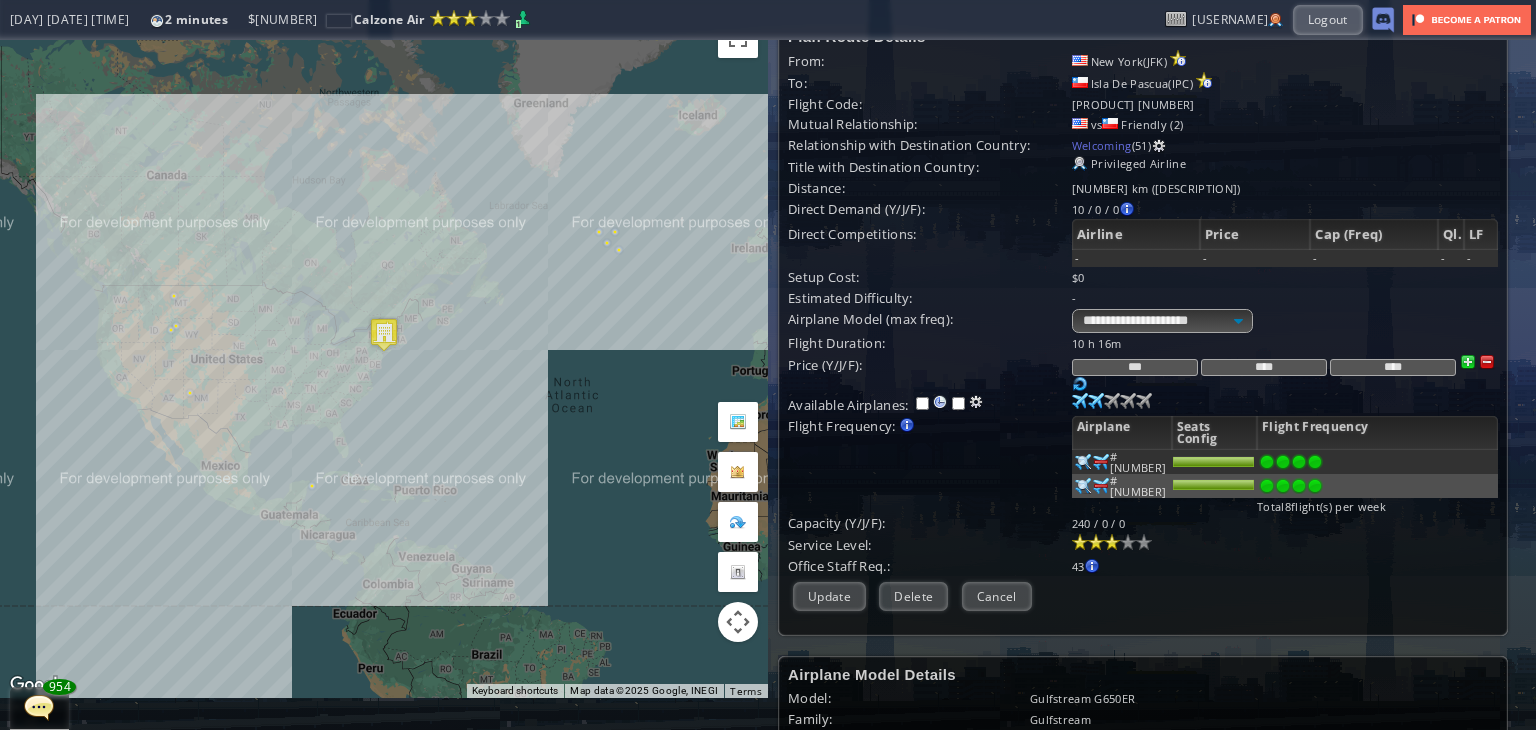click at bounding box center [1487, 362] 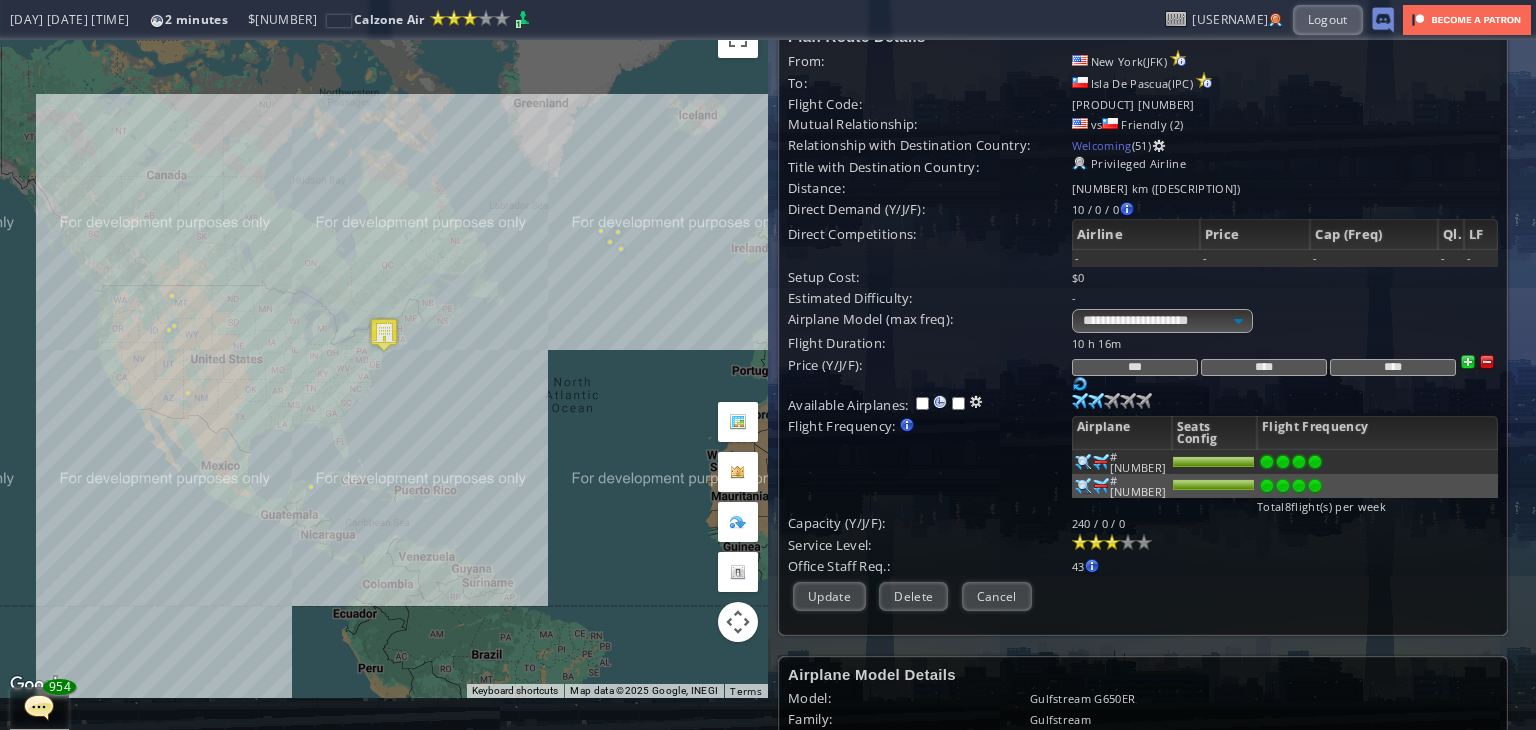 click at bounding box center [1487, 362] 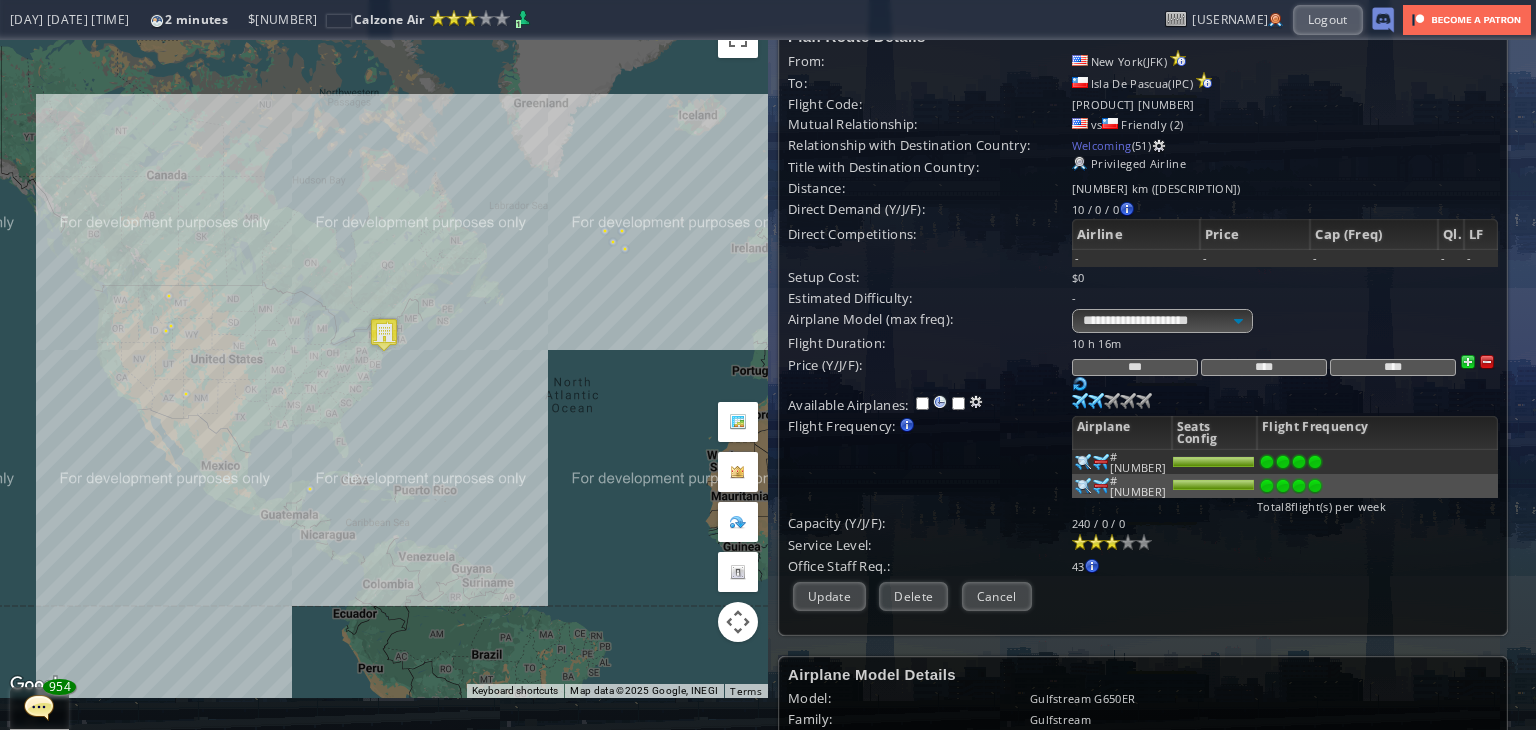 click at bounding box center [1487, 362] 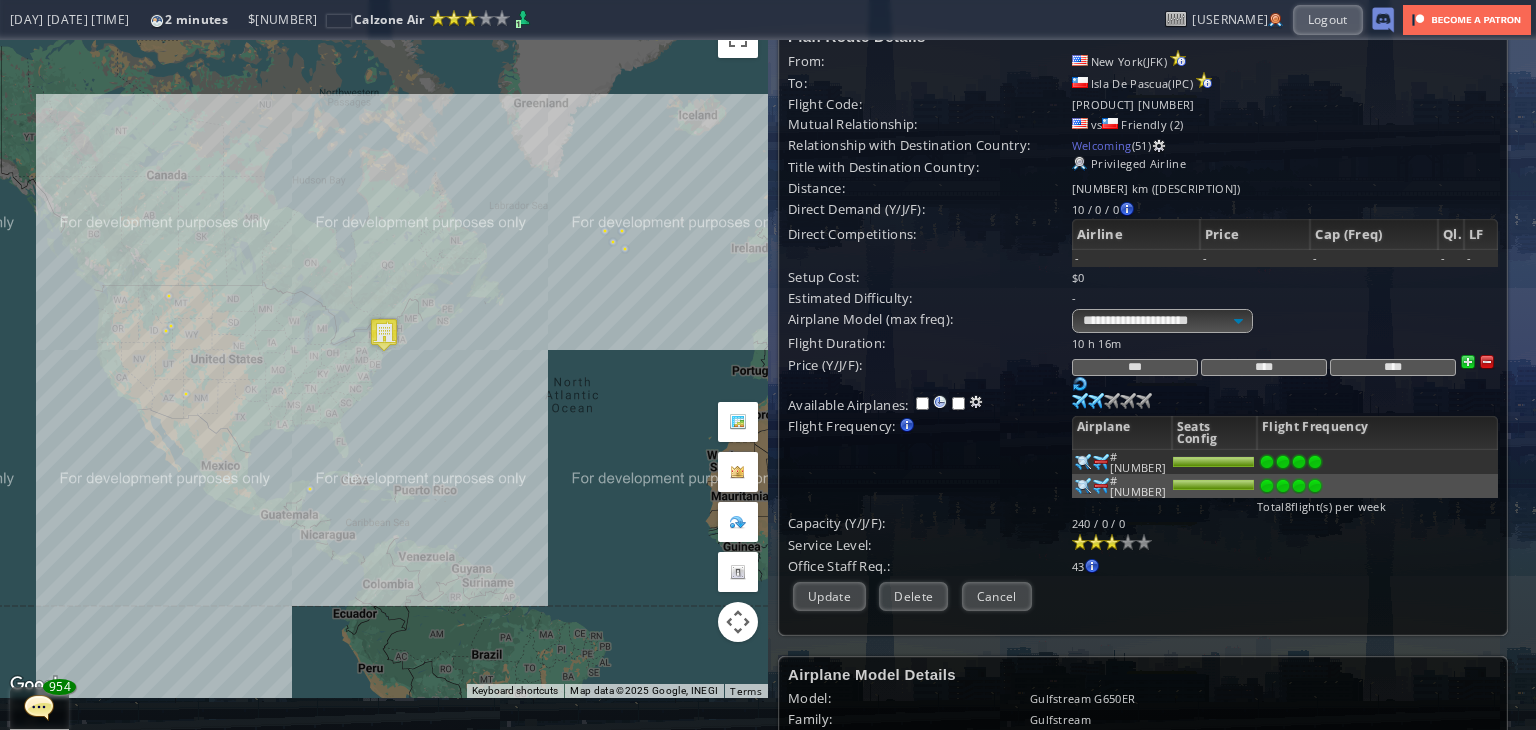 click at bounding box center [1487, 362] 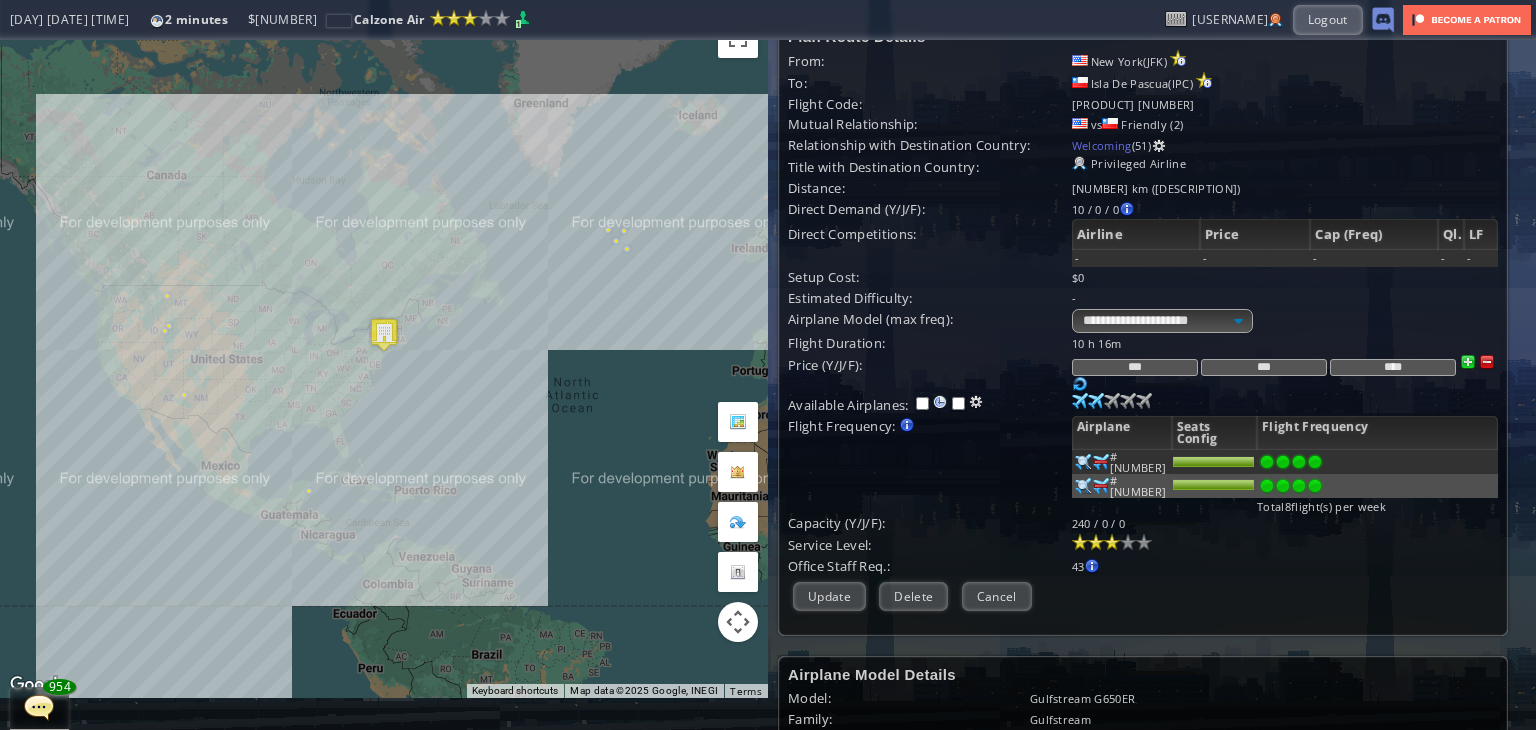 click at bounding box center (1487, 362) 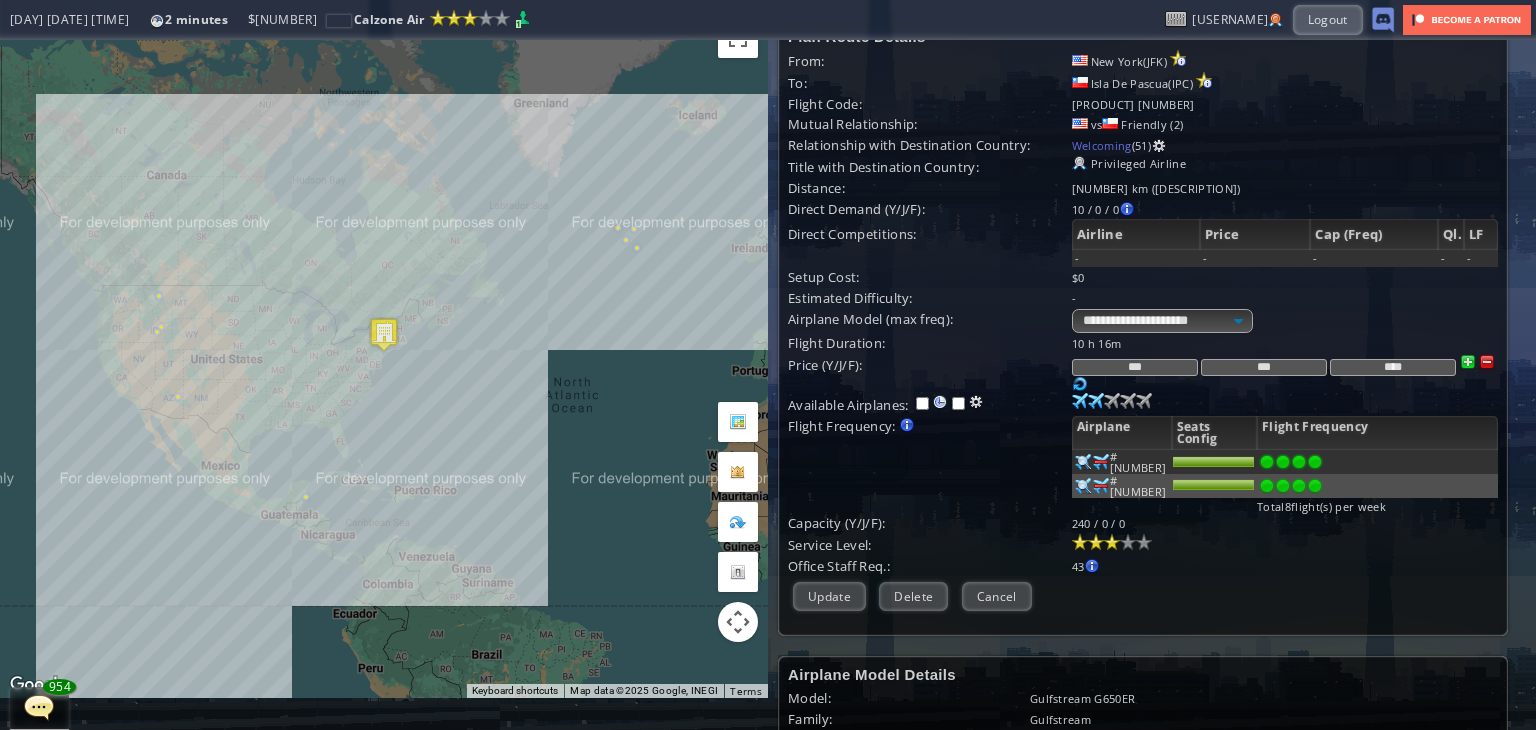 click at bounding box center [1468, 362] 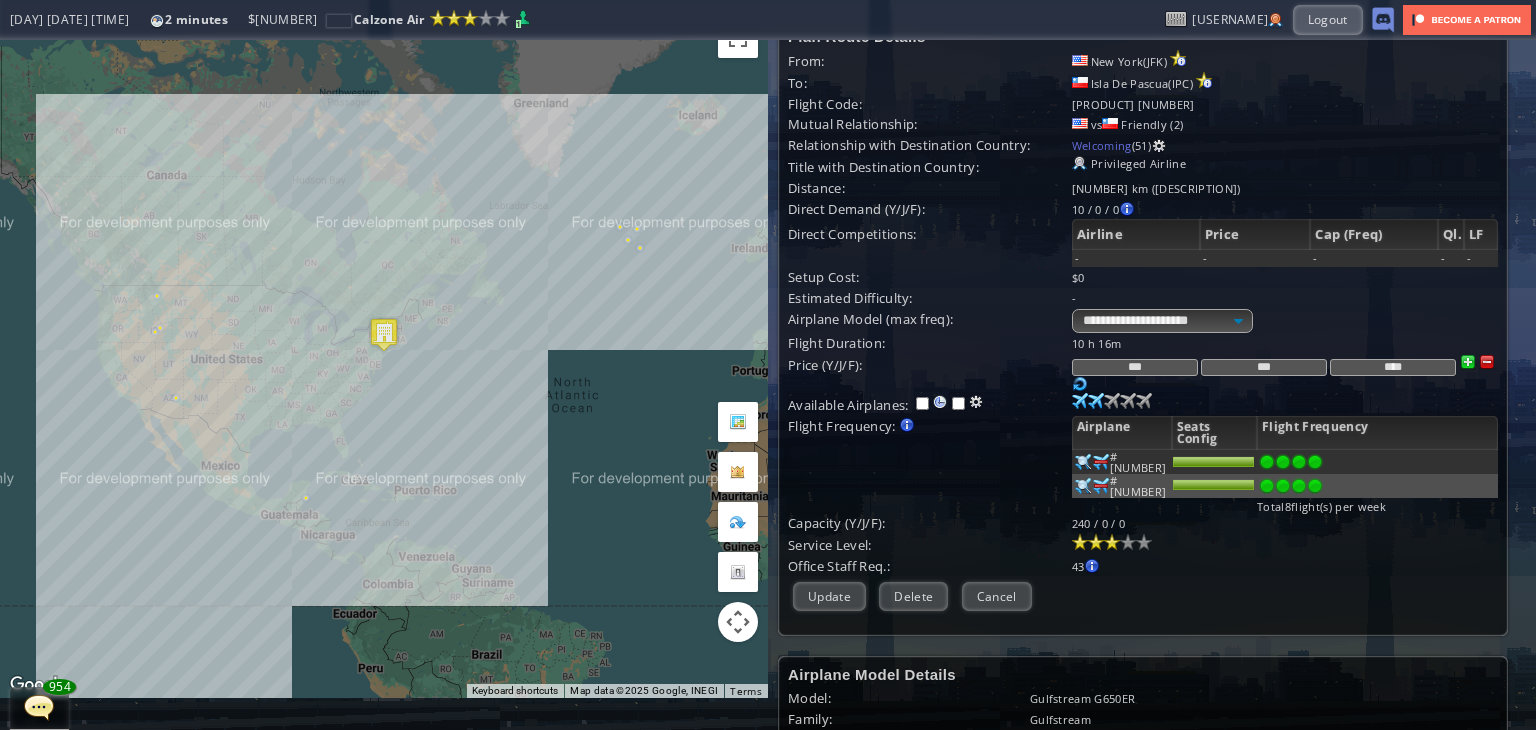 click at bounding box center (1468, 362) 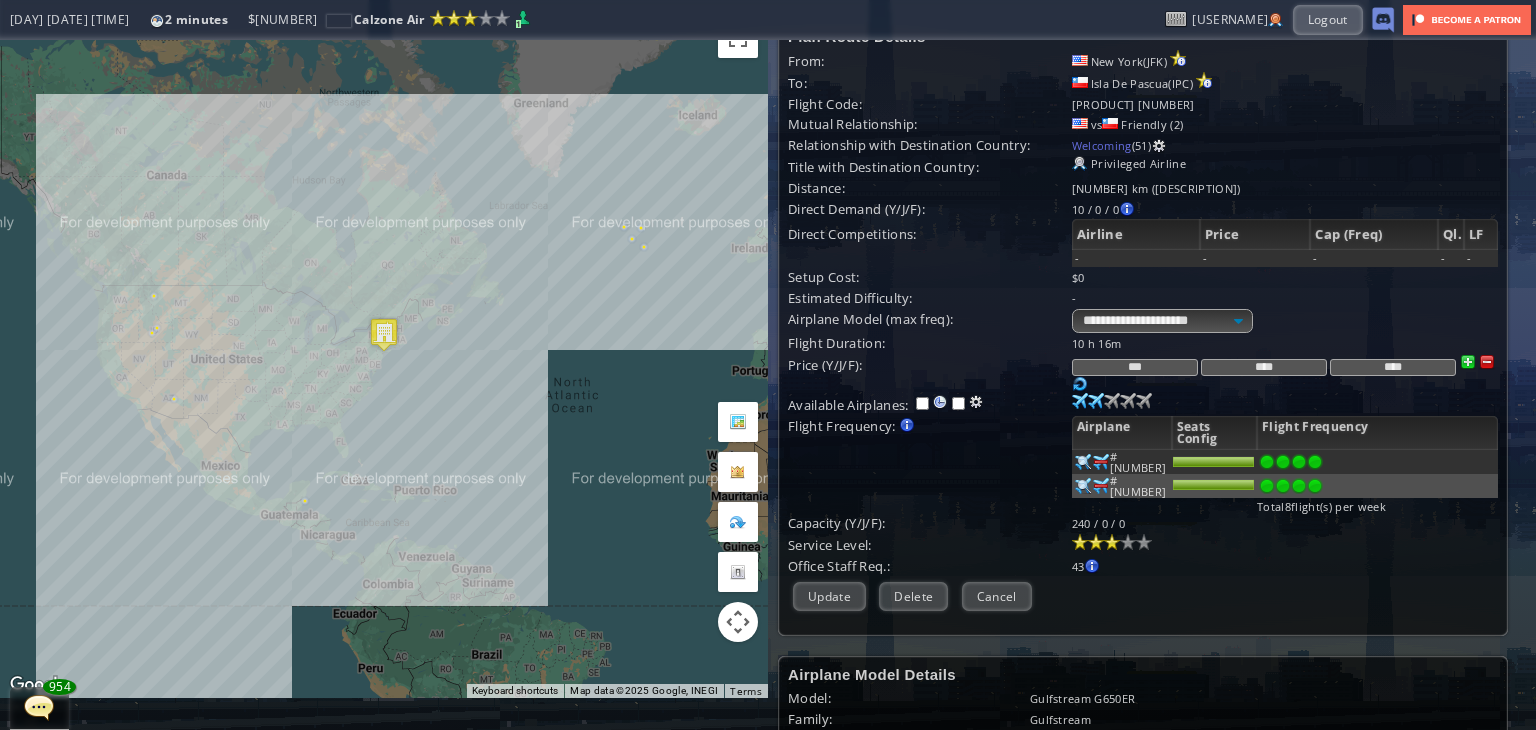 click at bounding box center [1468, 362] 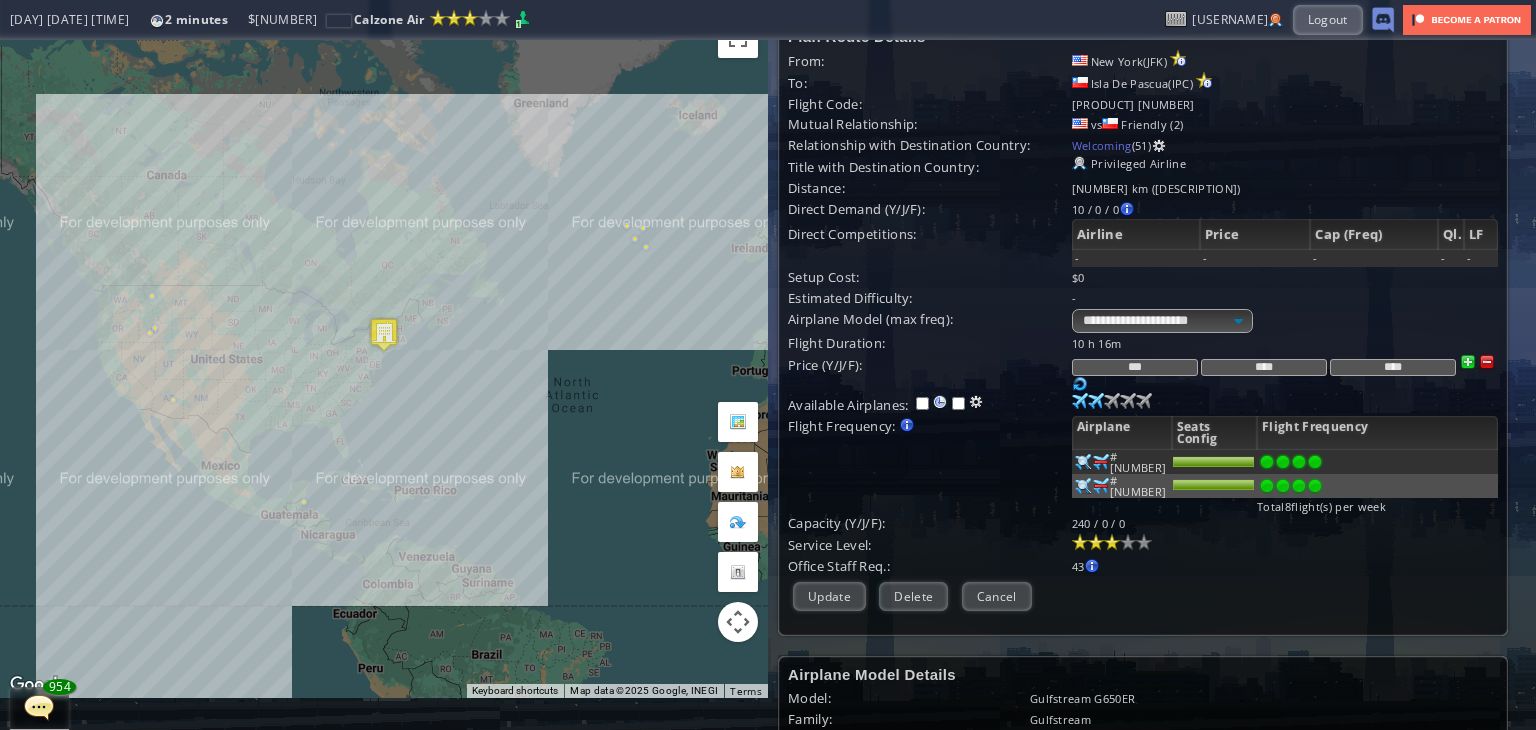 click at bounding box center (1468, 362) 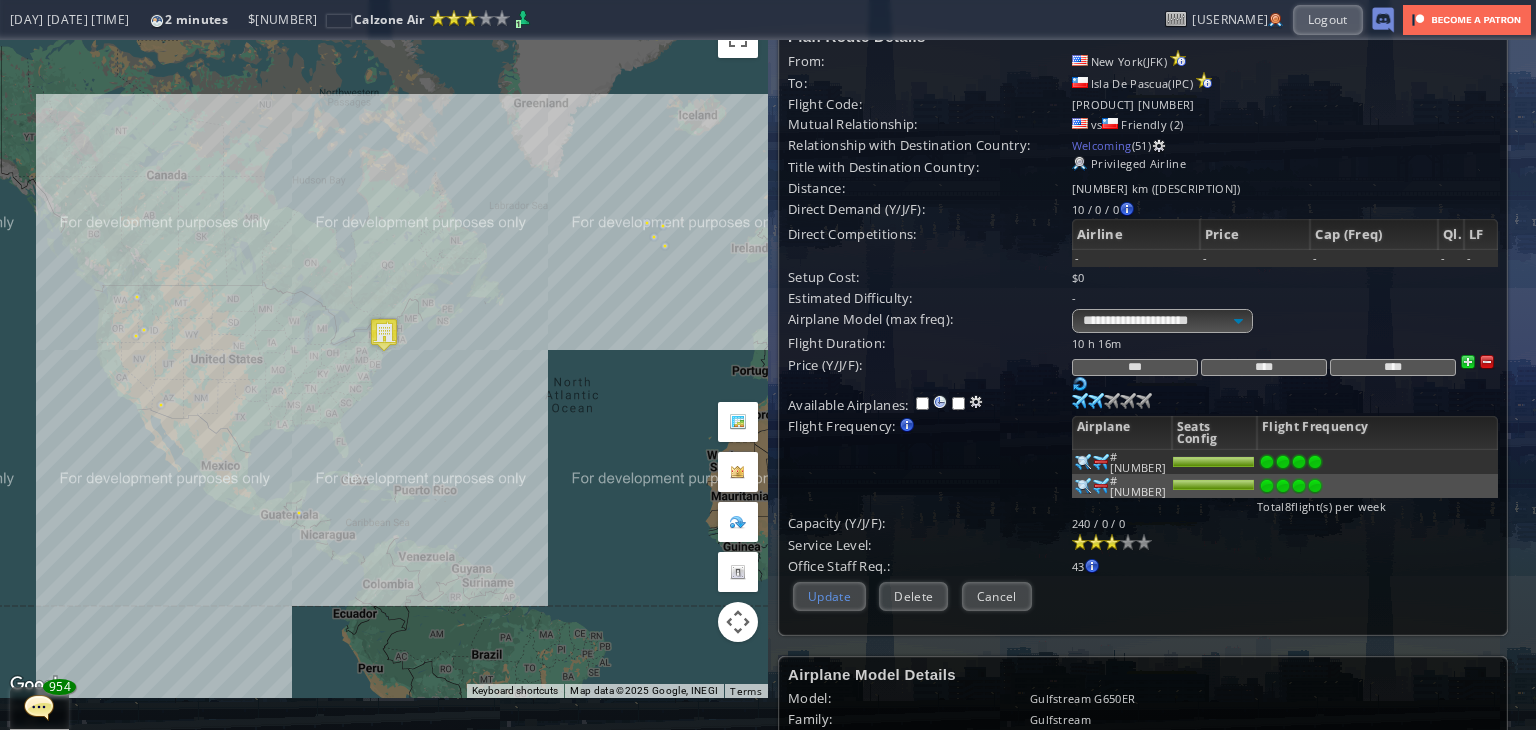 click on "Update" at bounding box center (829, 596) 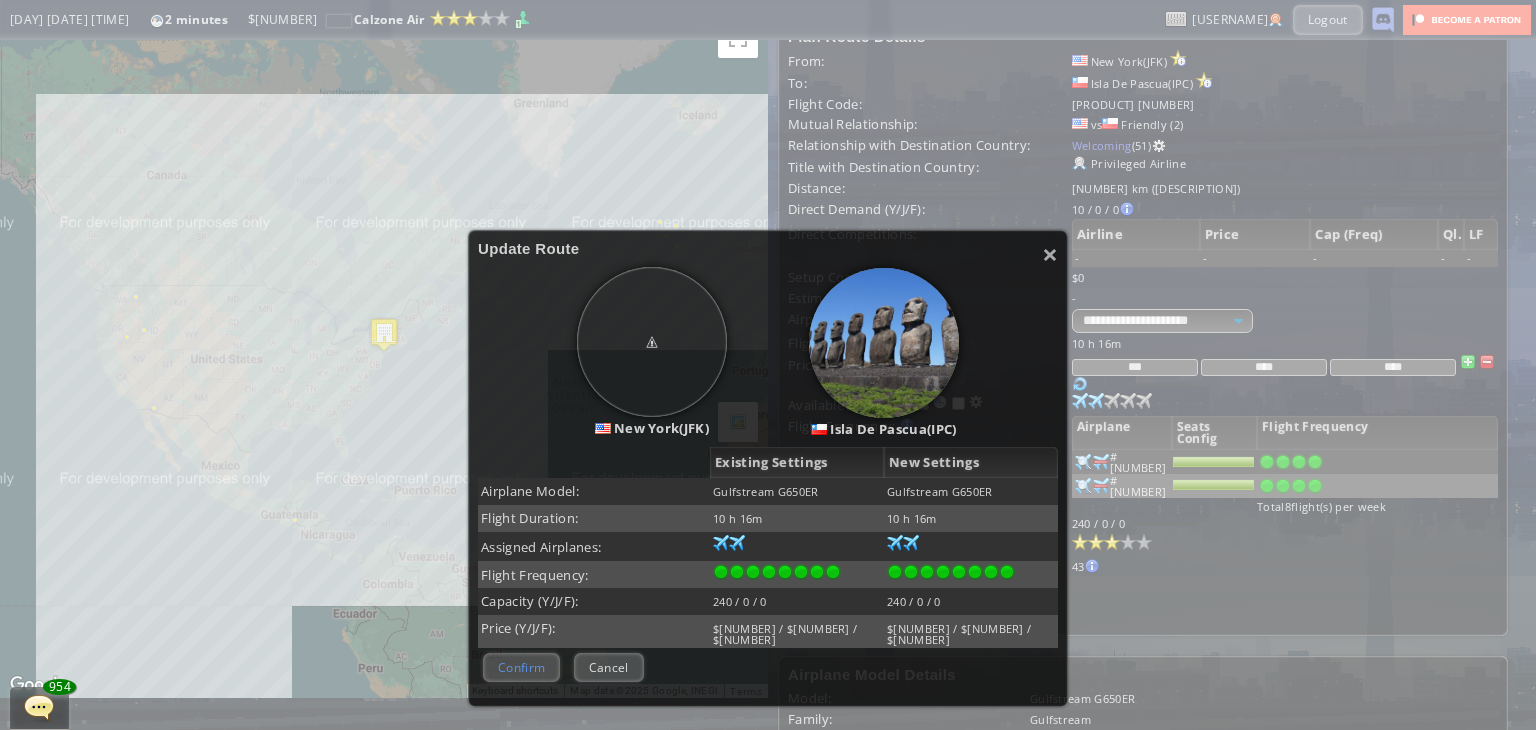 click on "Confirm" at bounding box center [521, 667] 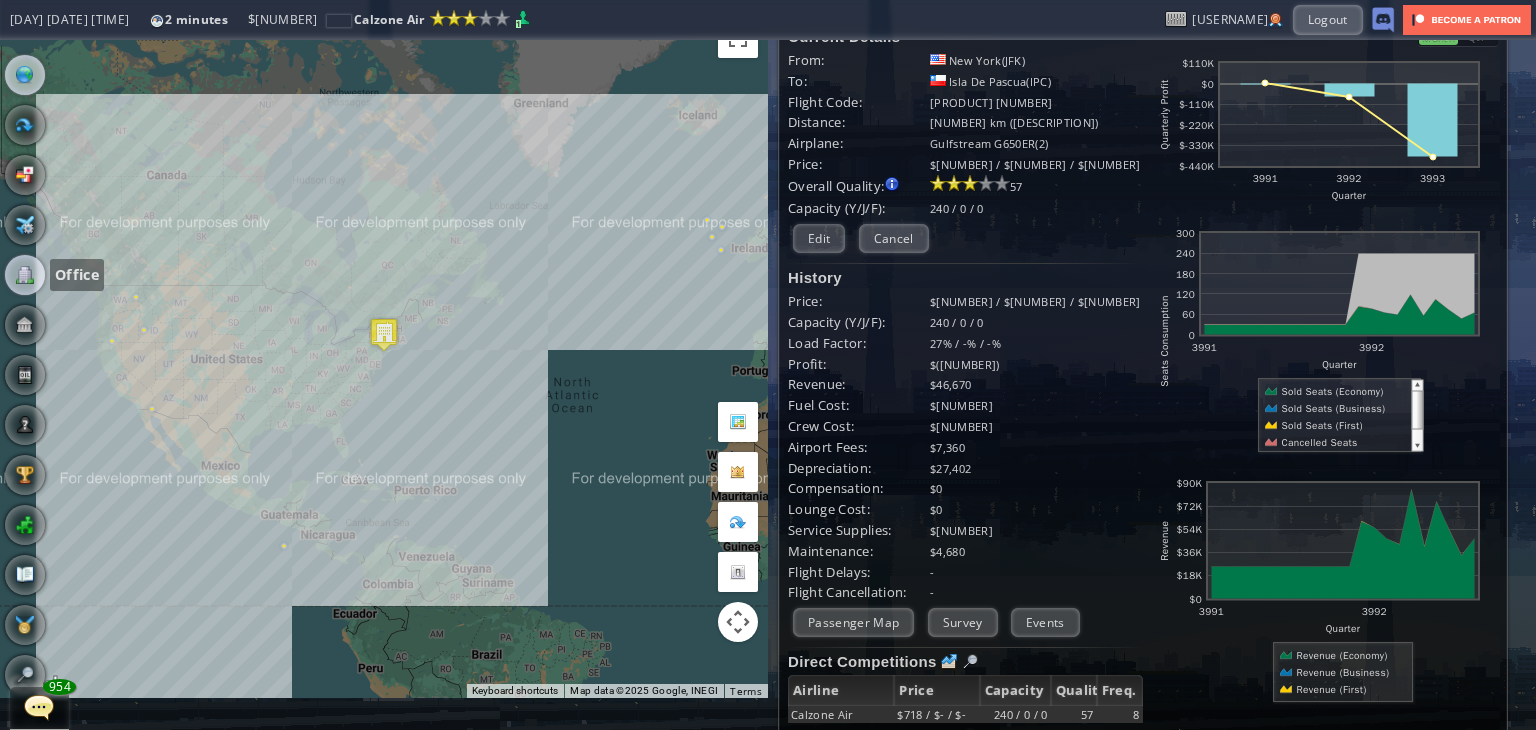 click at bounding box center (25, 275) 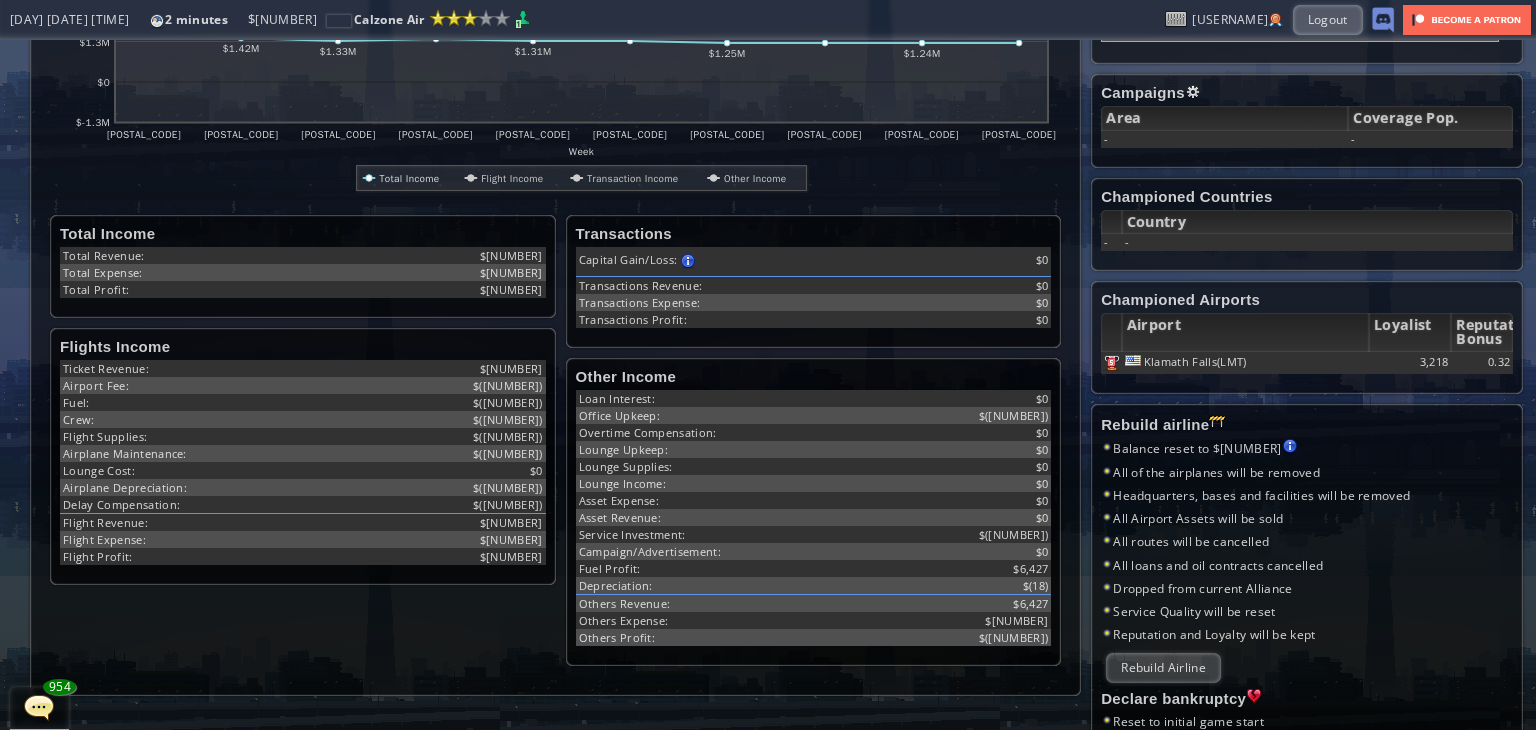 scroll, scrollTop: 440, scrollLeft: 0, axis: vertical 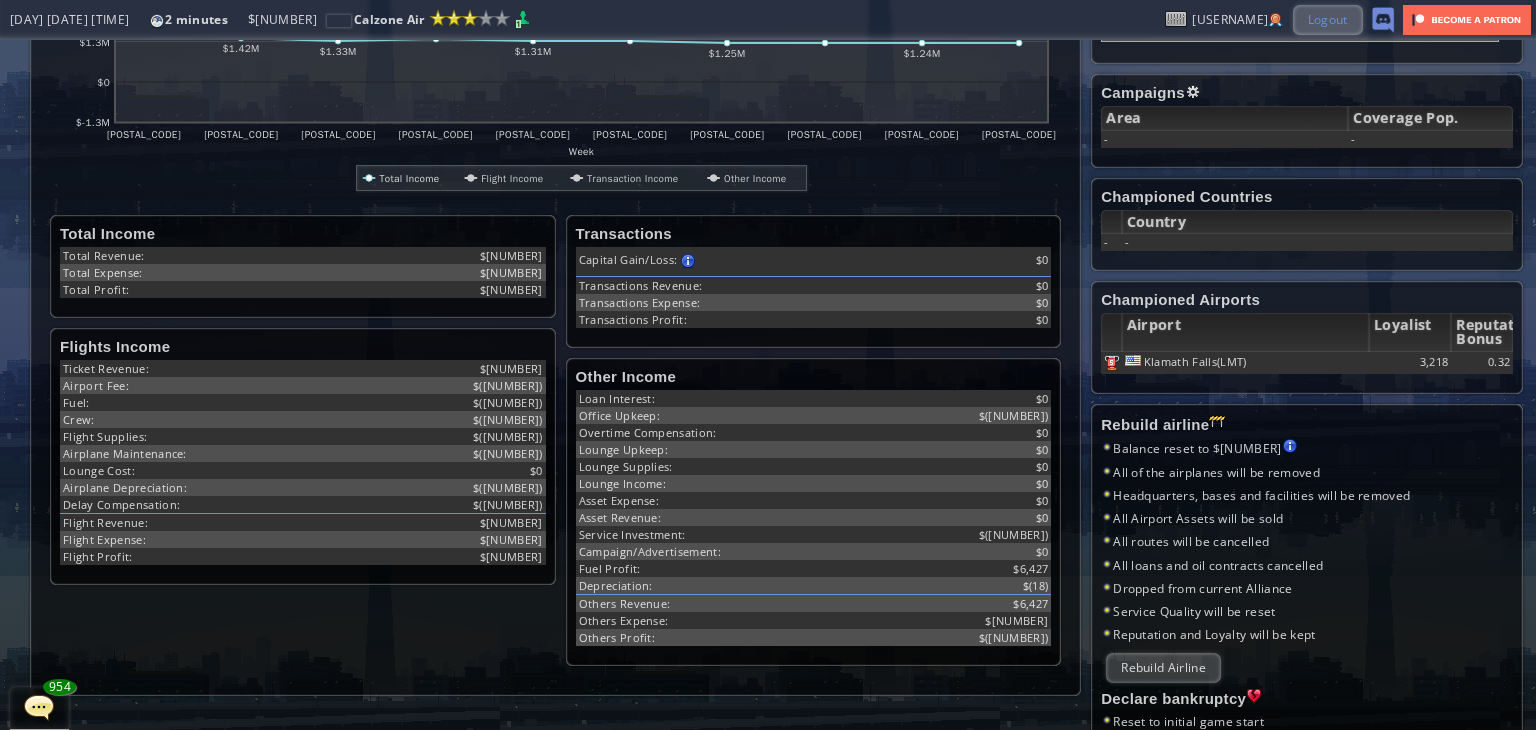 click on "Logout" at bounding box center (1328, 19) 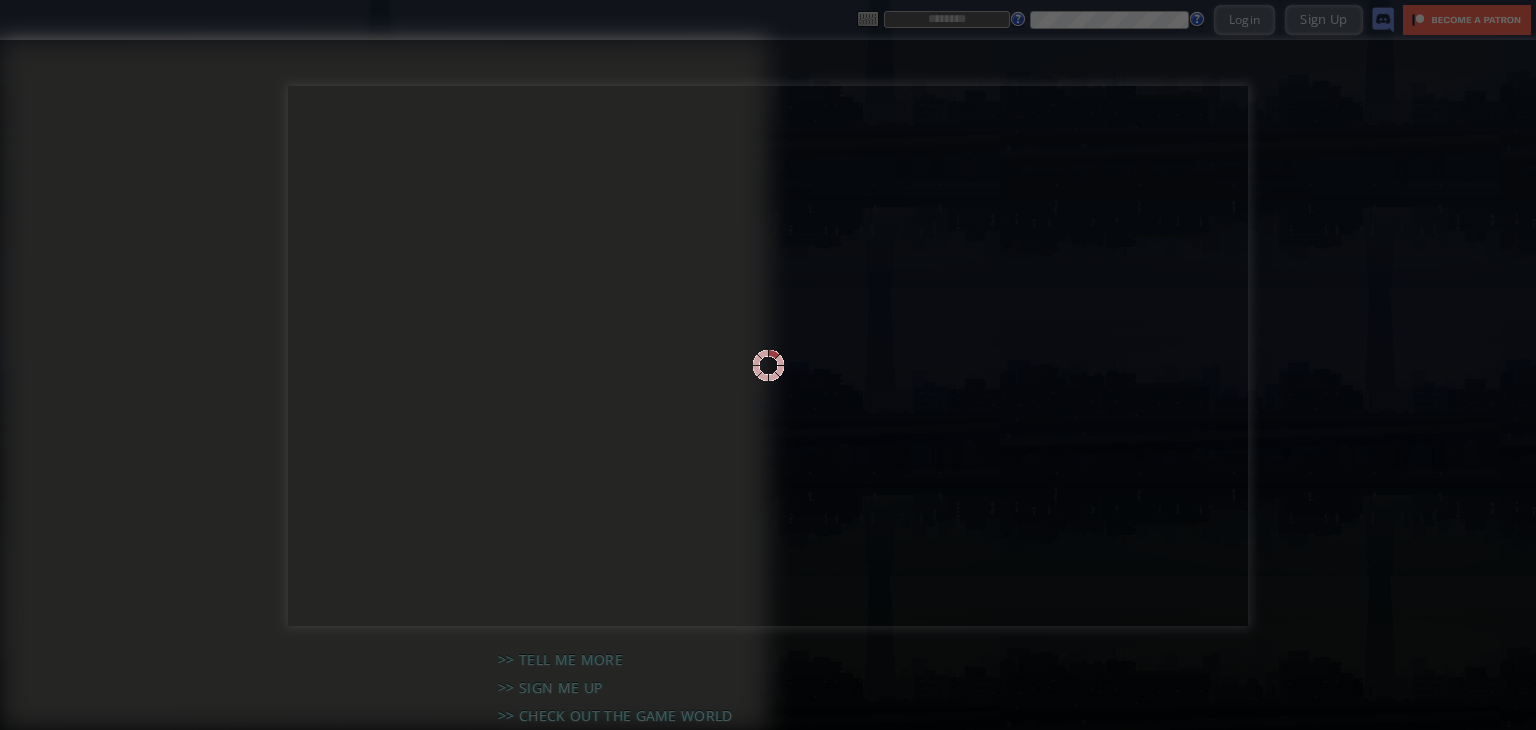 scroll, scrollTop: 0, scrollLeft: 0, axis: both 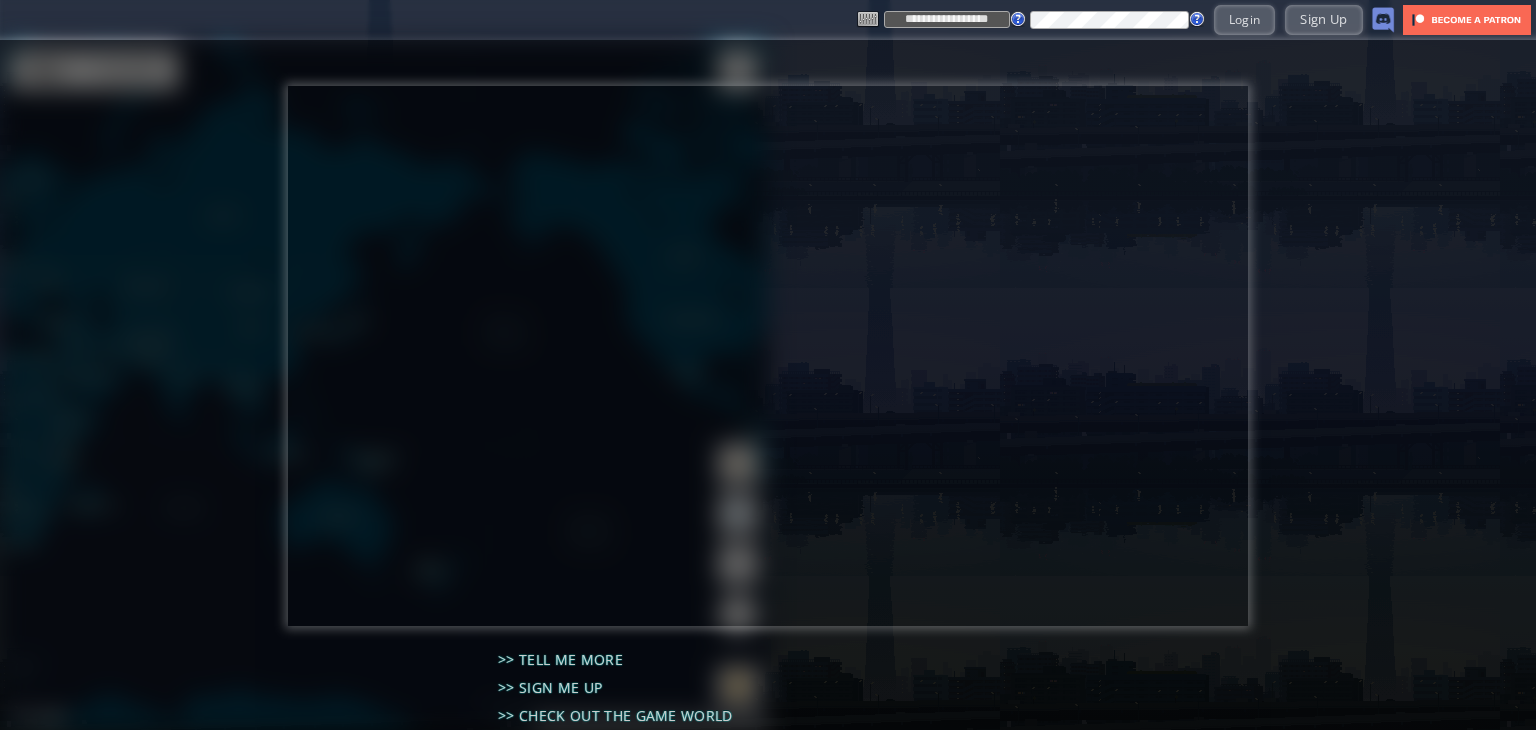 click on "**********" at bounding box center [947, 19] 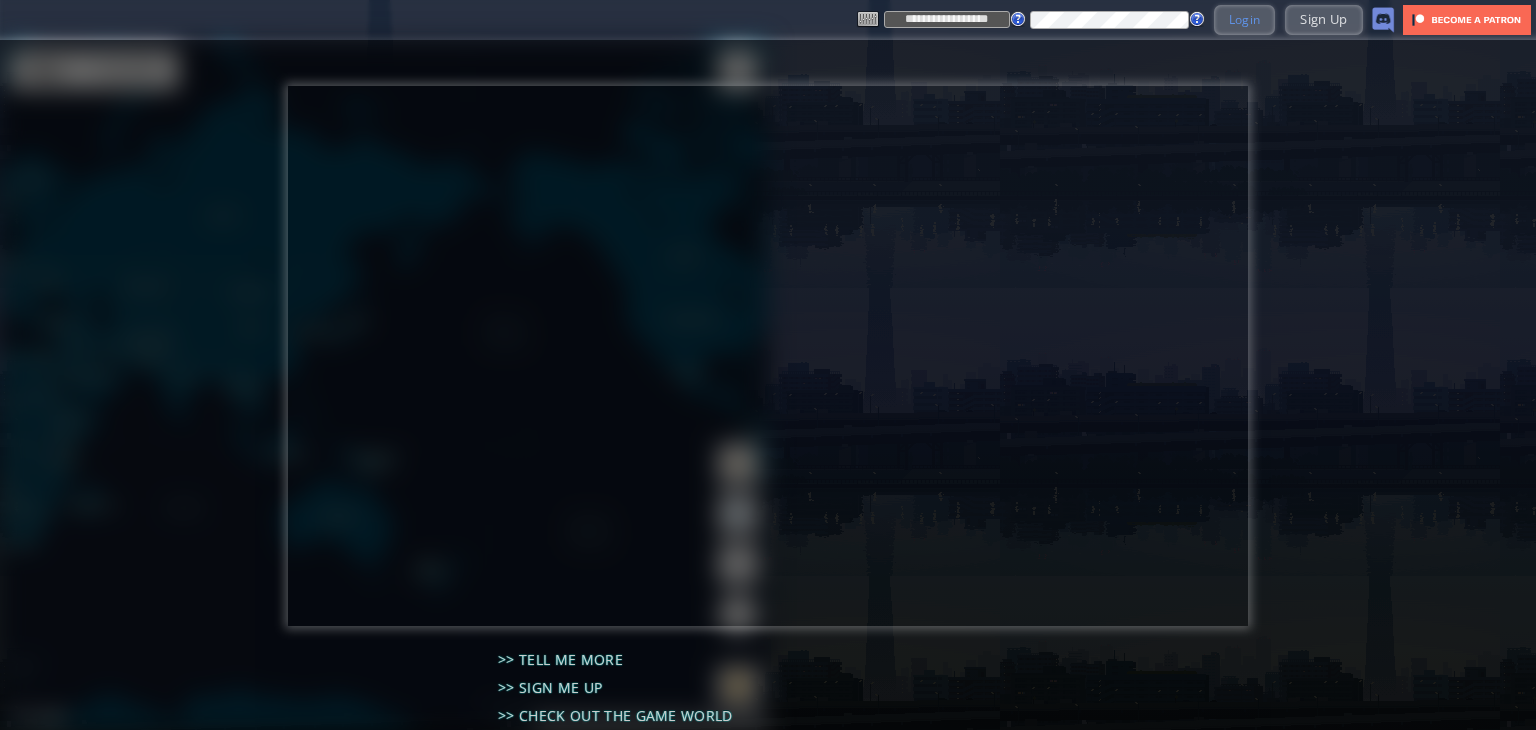 type on "**********" 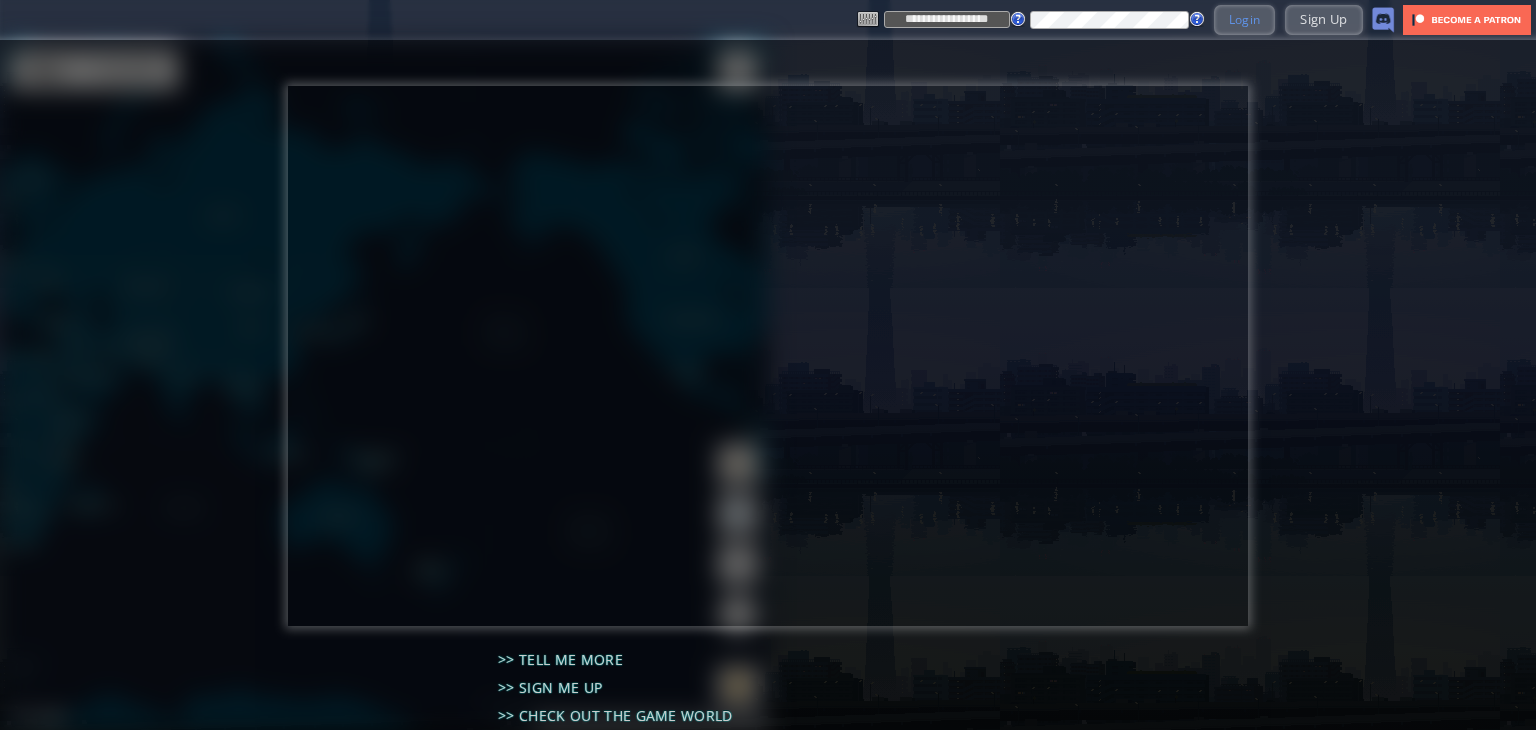 click on "Login" at bounding box center [1245, 19] 